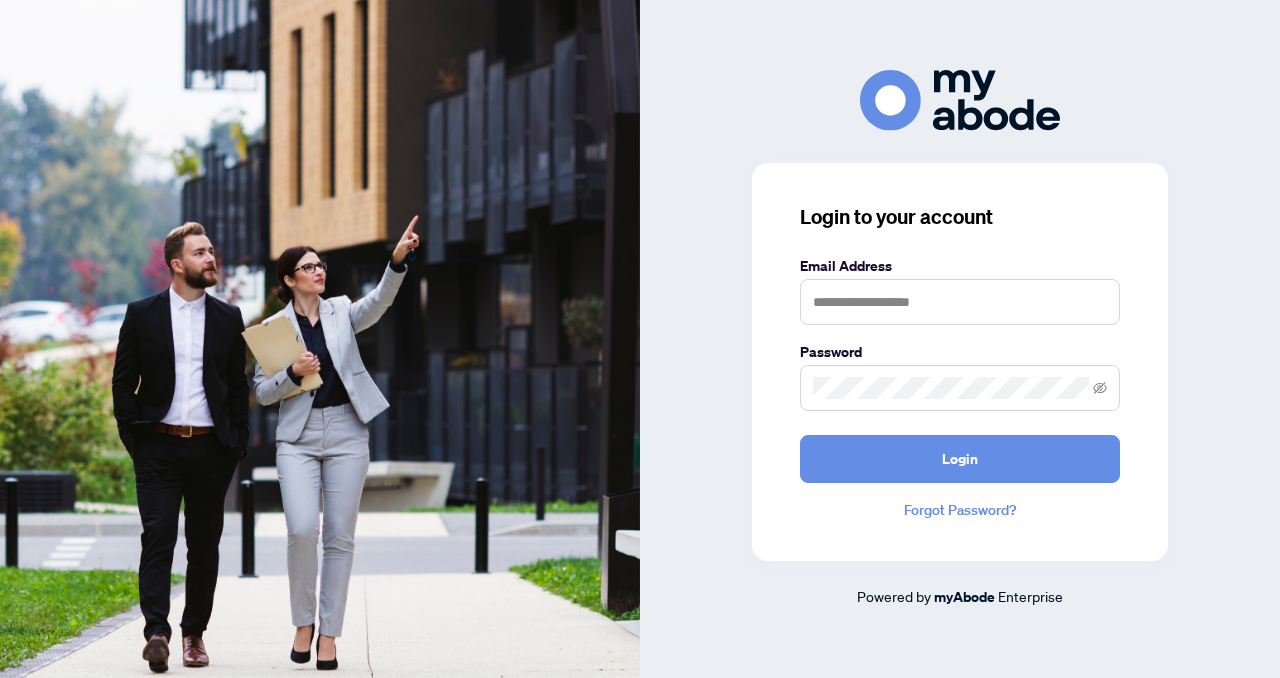 scroll, scrollTop: 0, scrollLeft: 0, axis: both 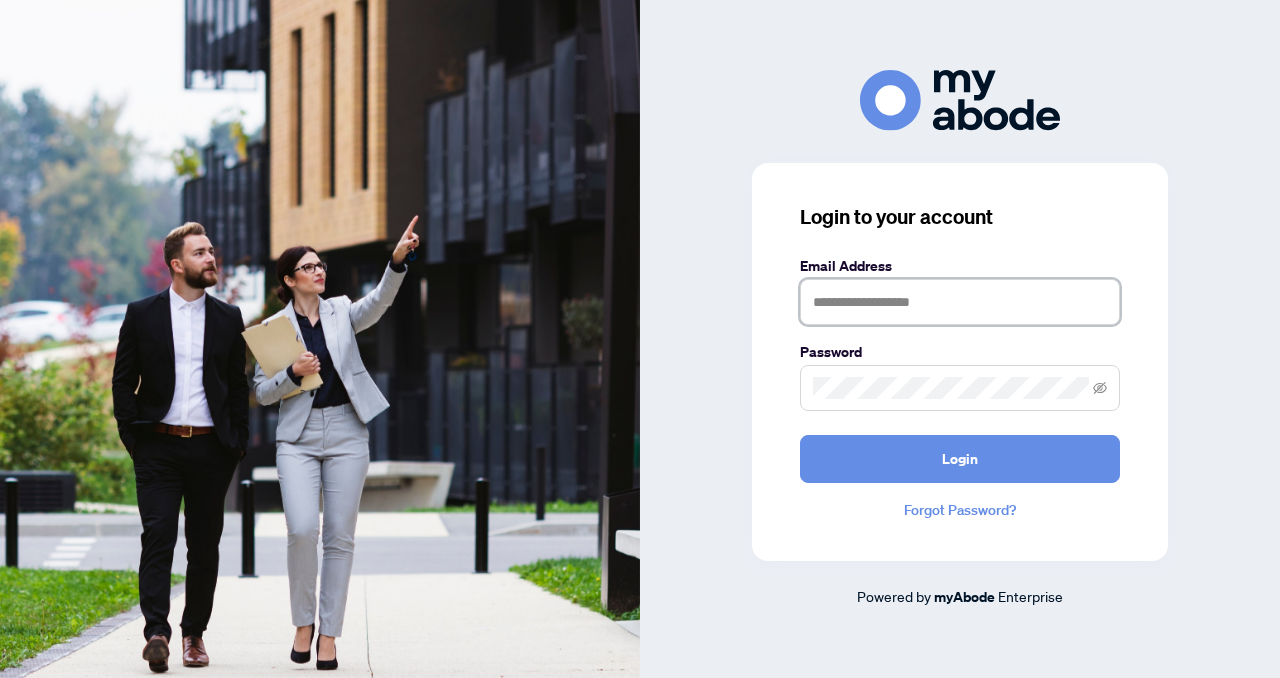 click at bounding box center (960, 302) 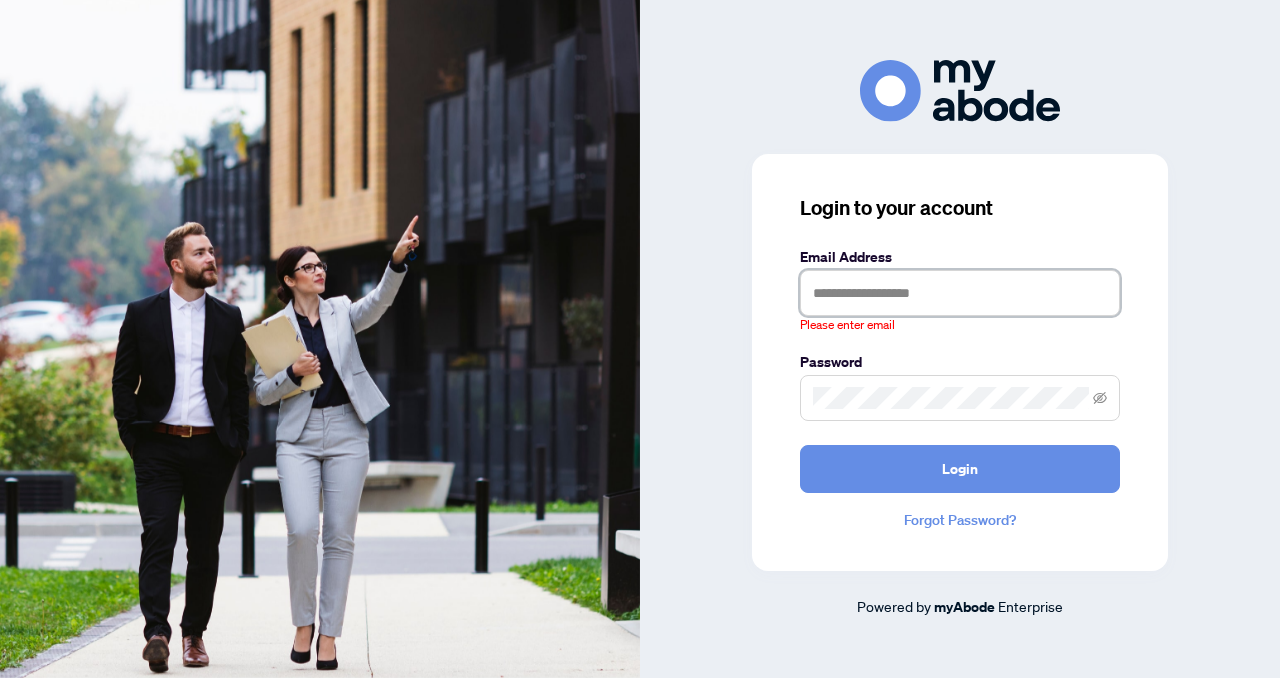 type on "**********" 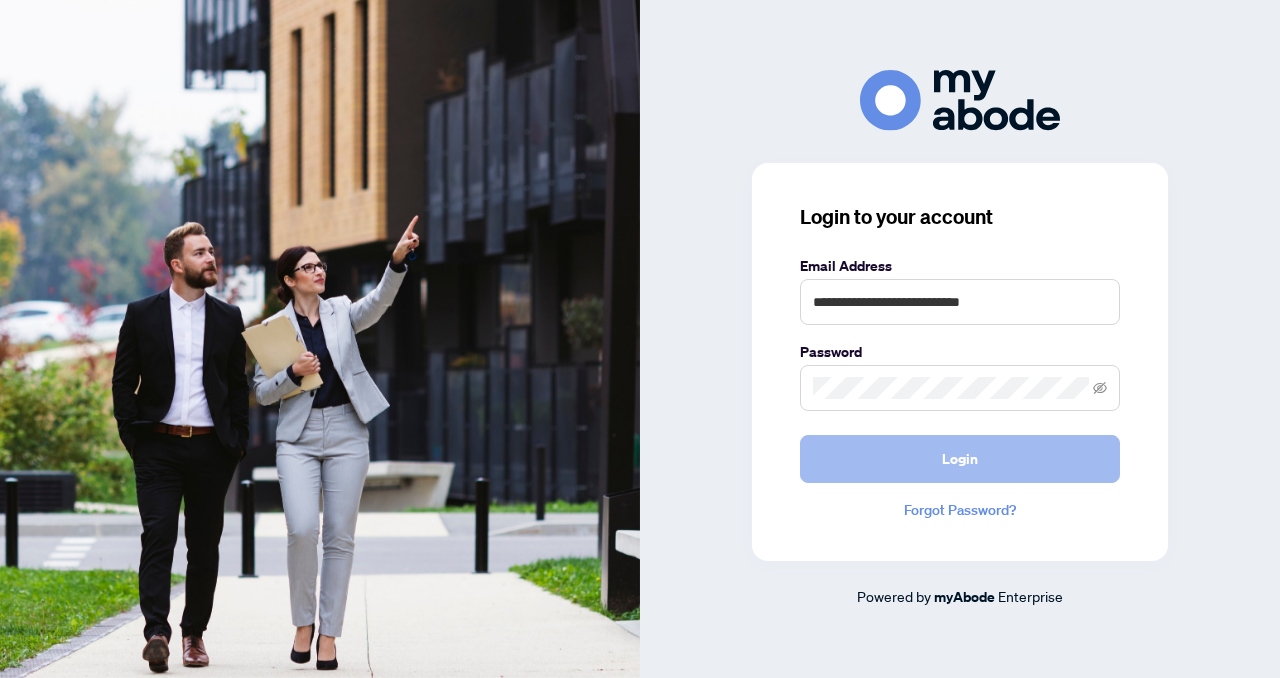 click on "Login" at bounding box center (960, 459) 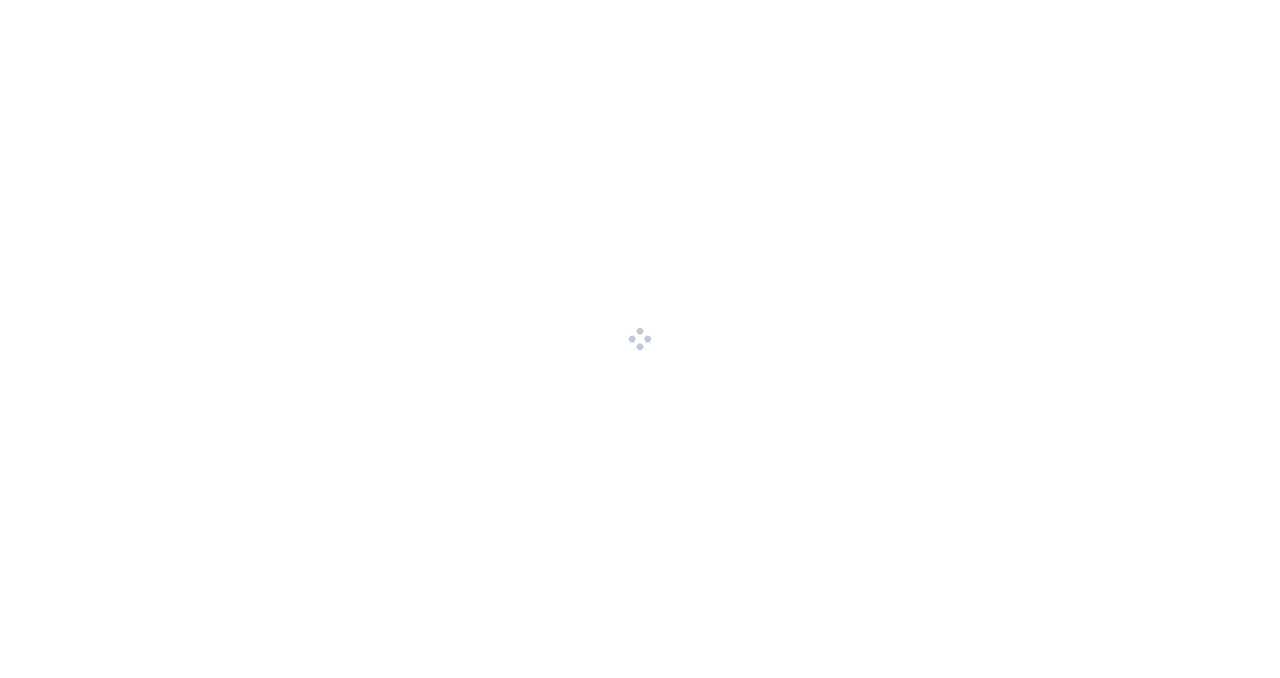 scroll, scrollTop: 0, scrollLeft: 0, axis: both 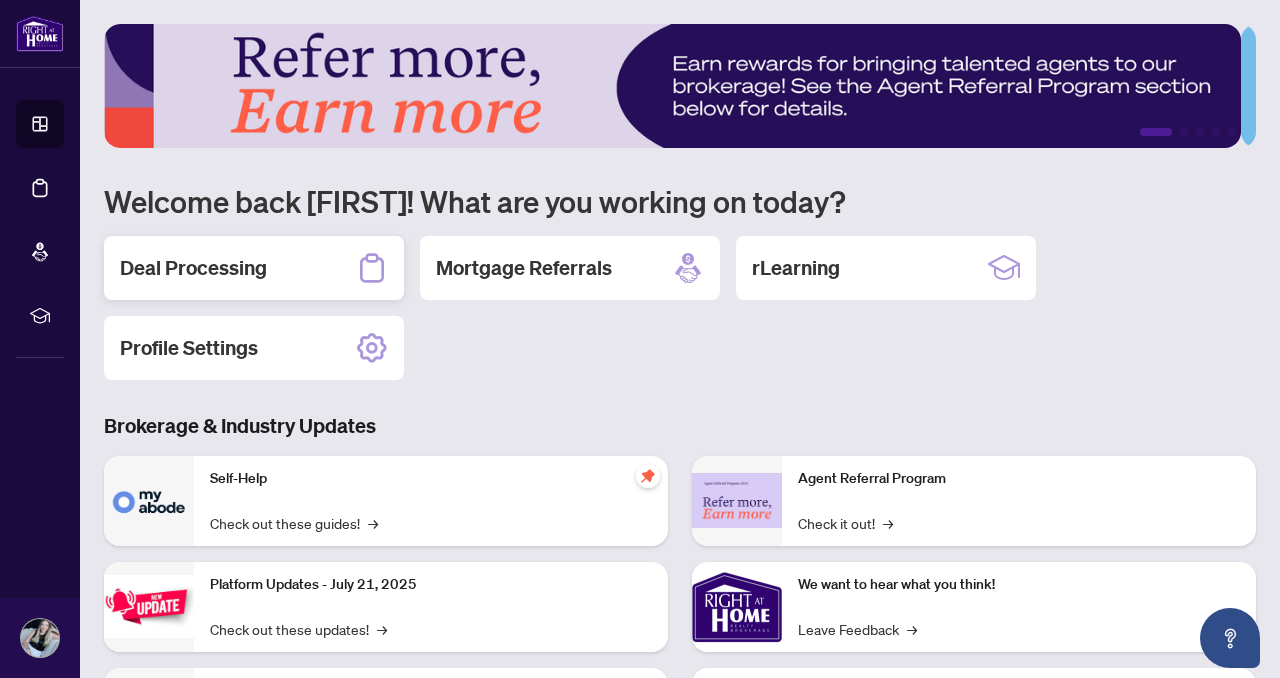 click on "Deal Processing" at bounding box center (193, 268) 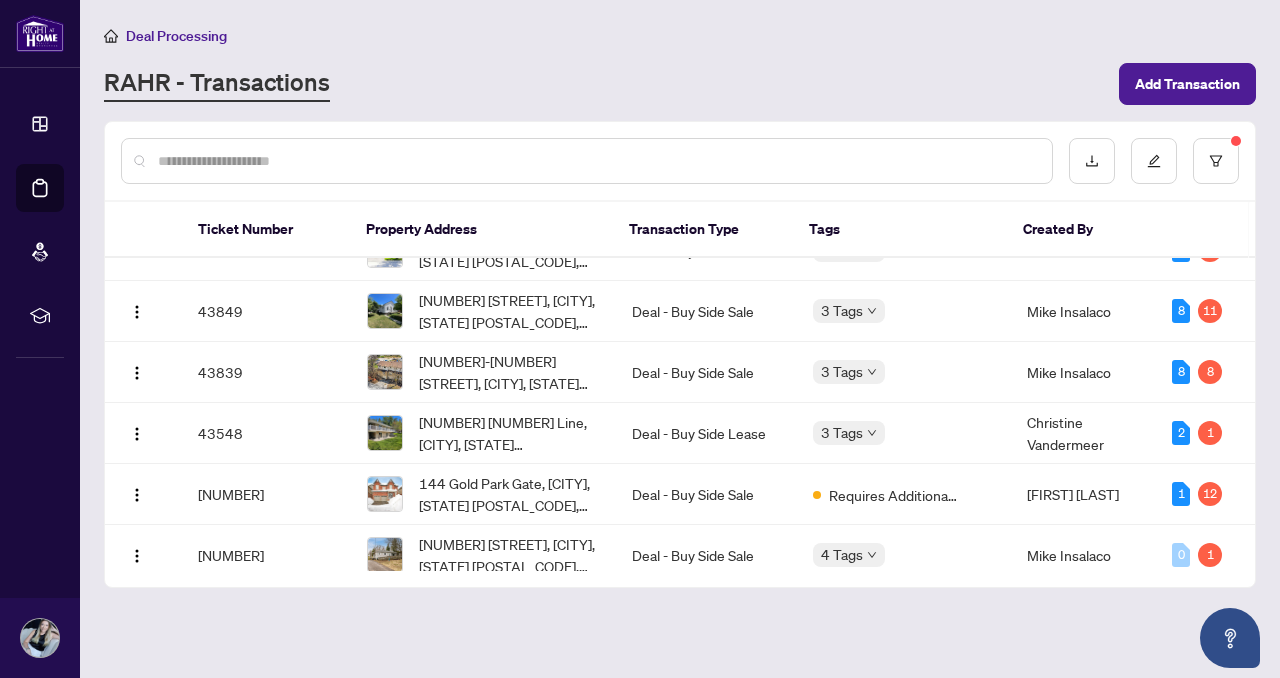 scroll, scrollTop: 118, scrollLeft: 0, axis: vertical 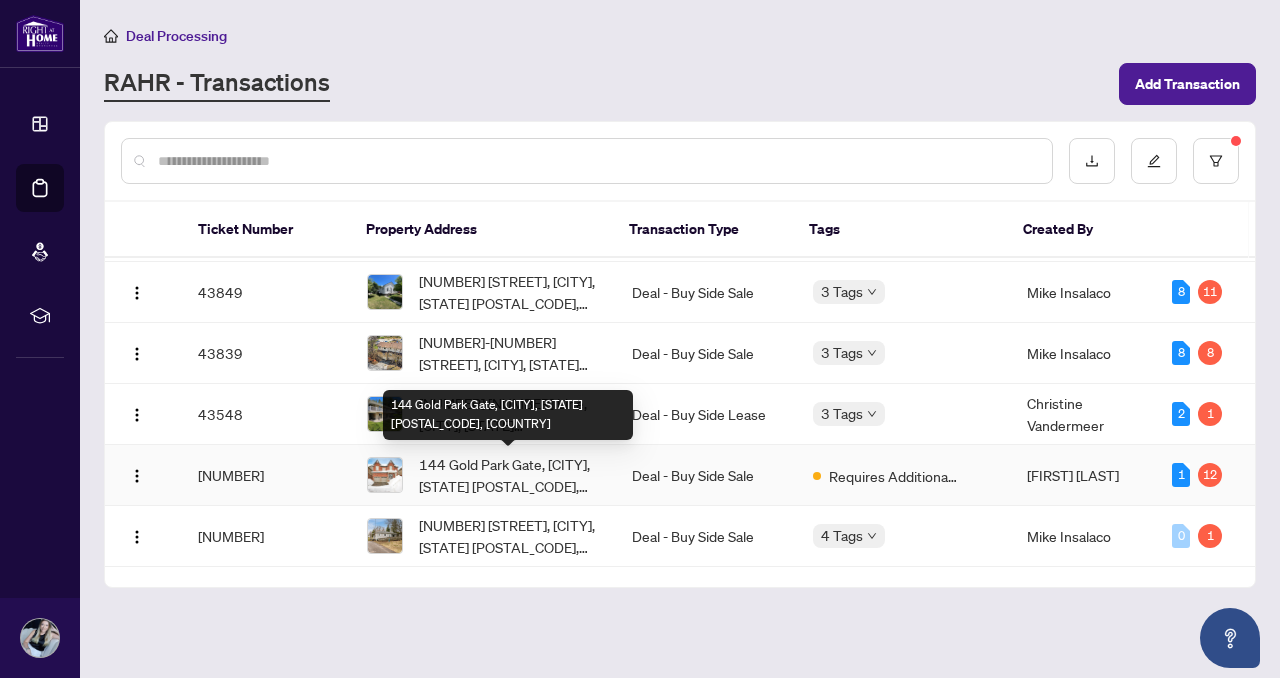click on "144 Gold Park Gate, [CITY], [STATE] [POSTAL_CODE], [COUNTRY]" at bounding box center [509, 475] 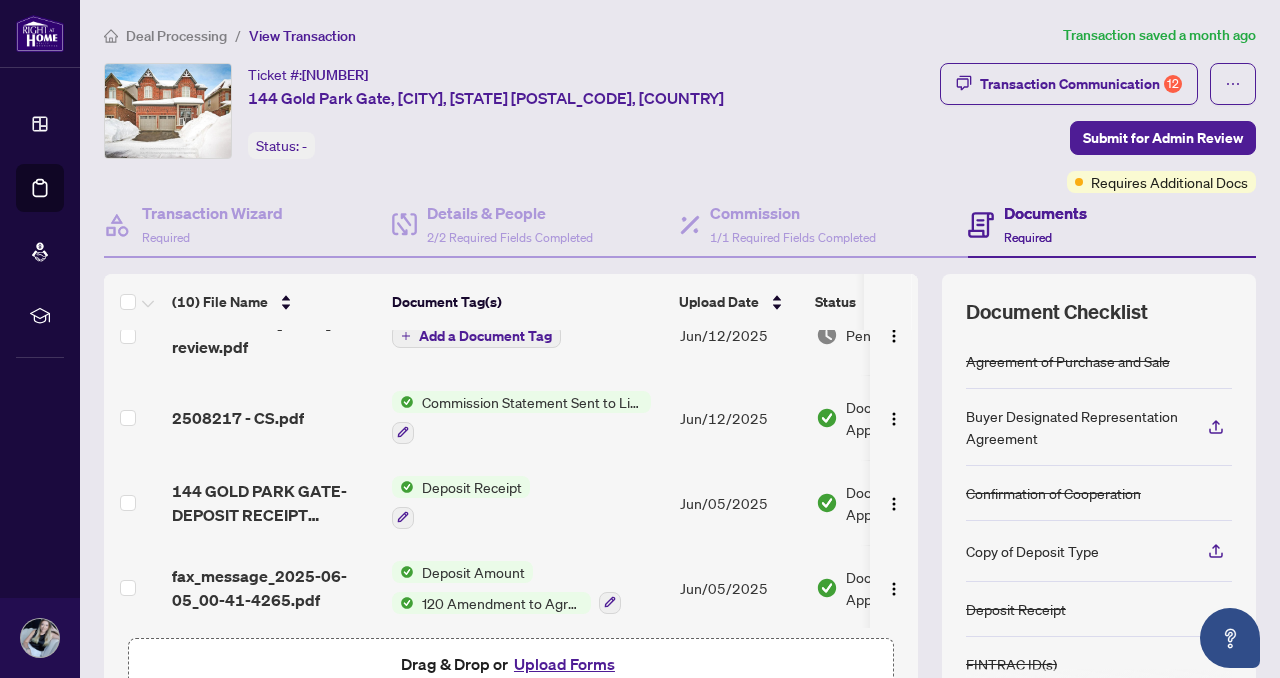 scroll, scrollTop: 539, scrollLeft: 0, axis: vertical 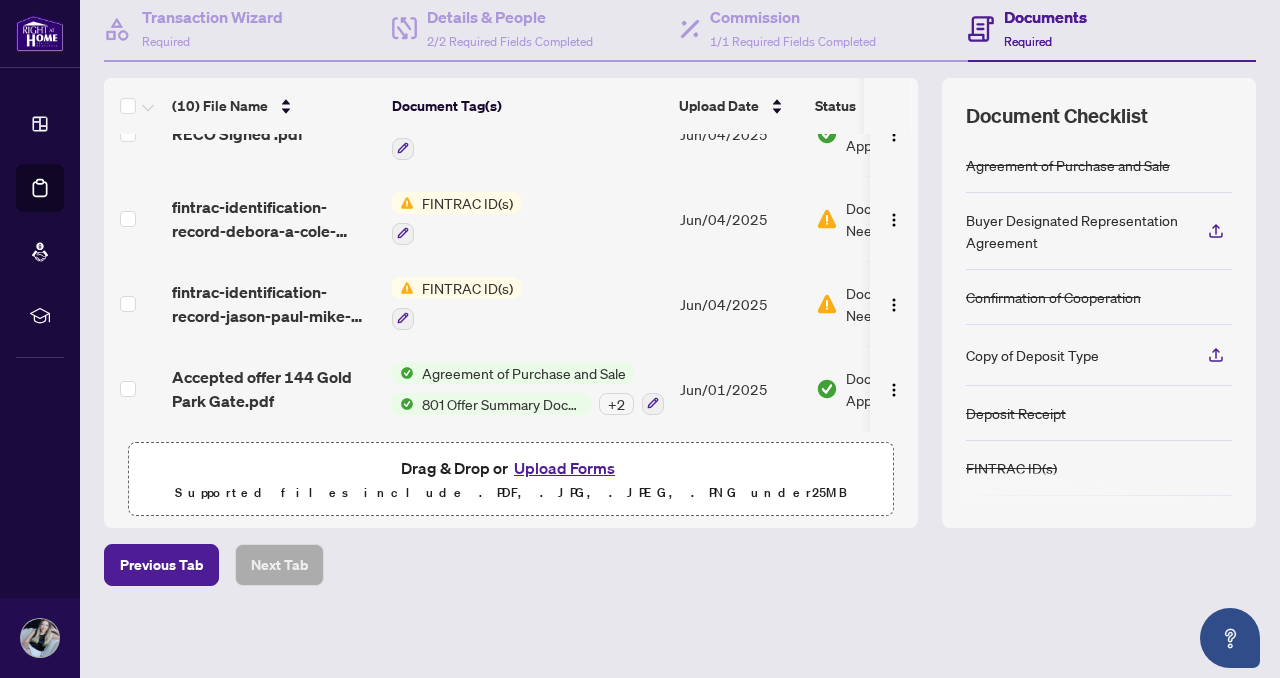 click on "Upload Forms" at bounding box center [564, 468] 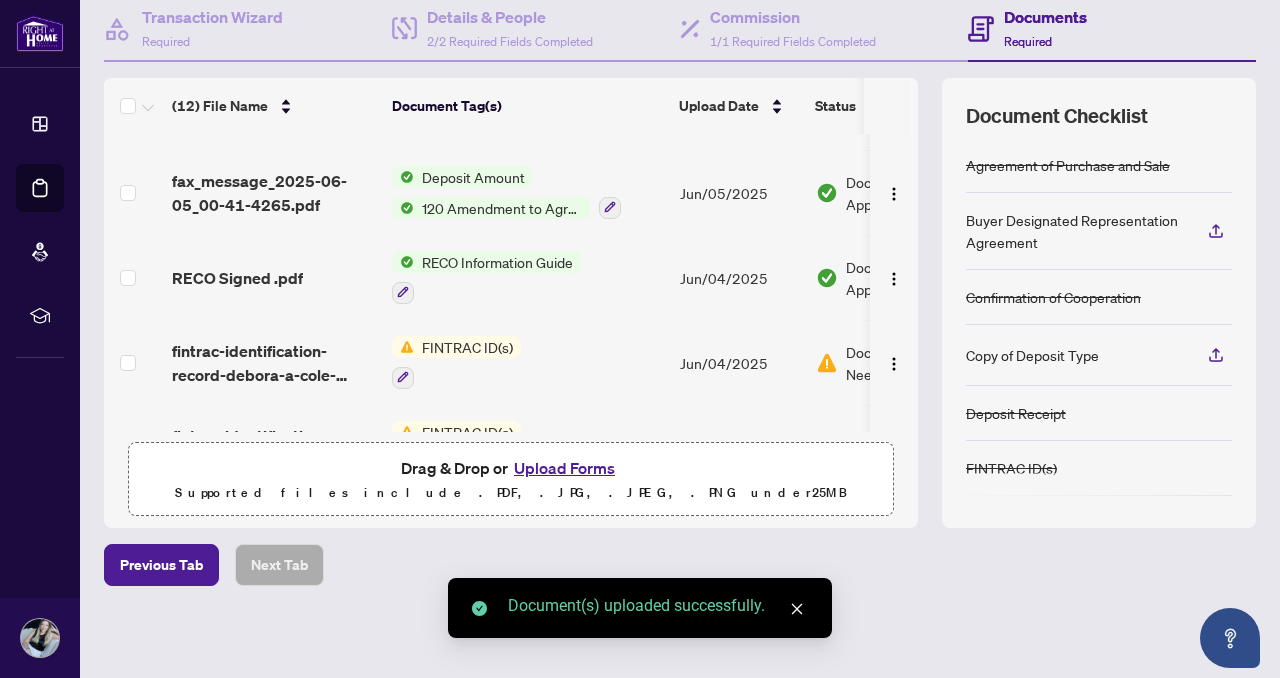 scroll, scrollTop: 0, scrollLeft: 0, axis: both 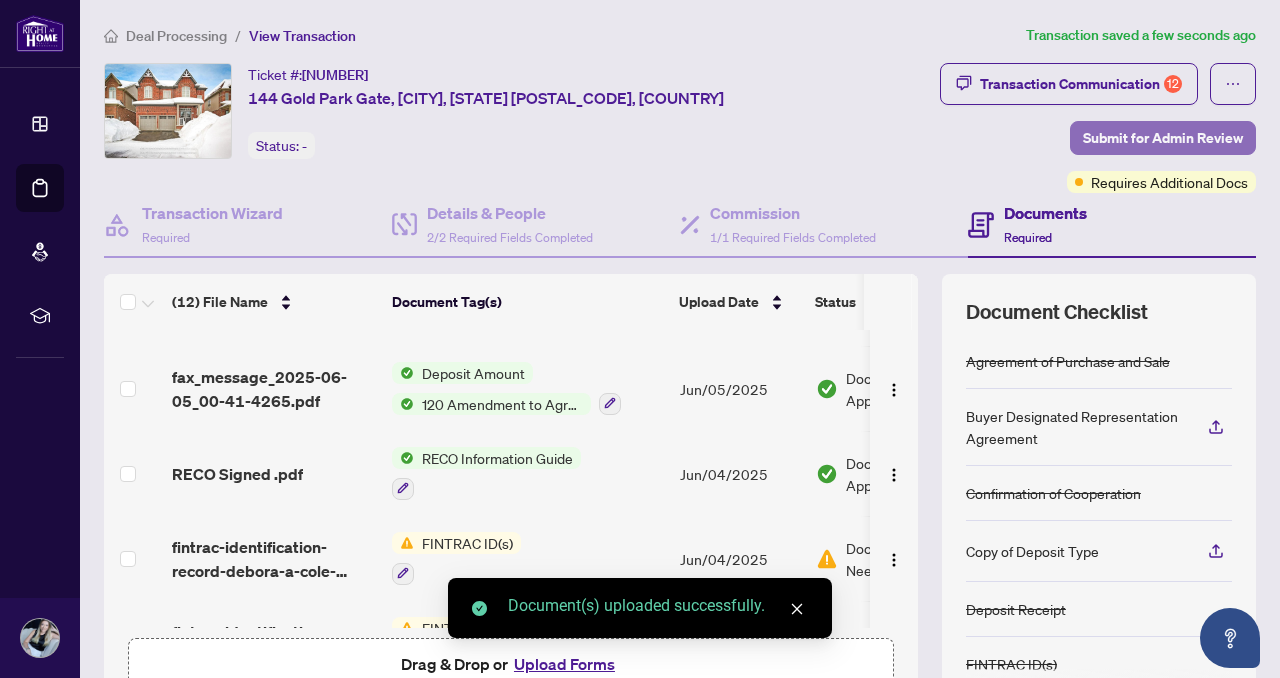 click on "Submit for Admin Review" at bounding box center (1163, 138) 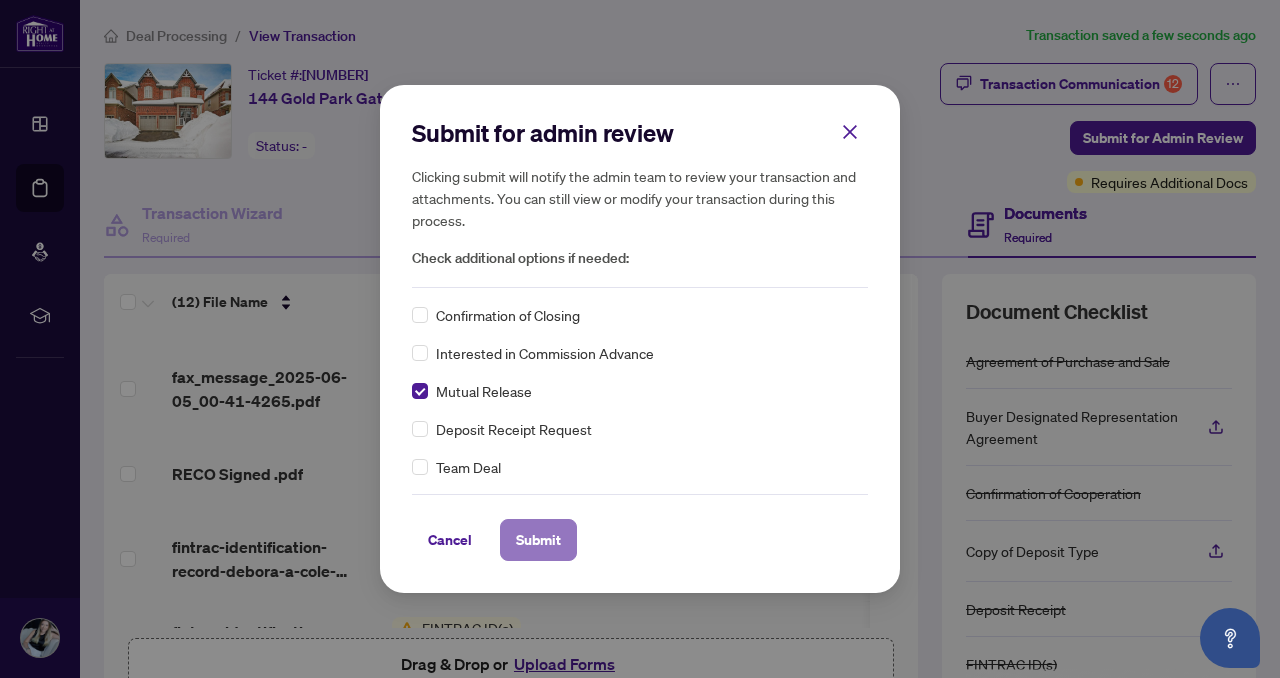 click on "Submit" at bounding box center (538, 540) 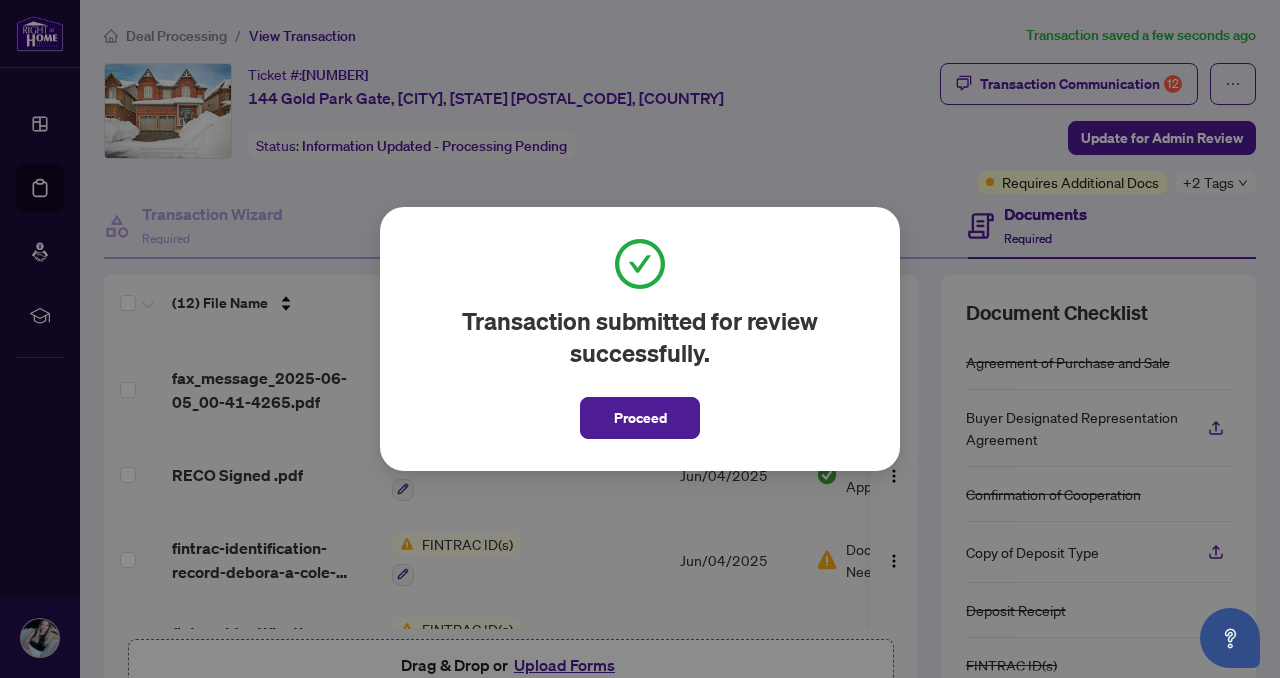 click on "Proceed" at bounding box center [640, 418] 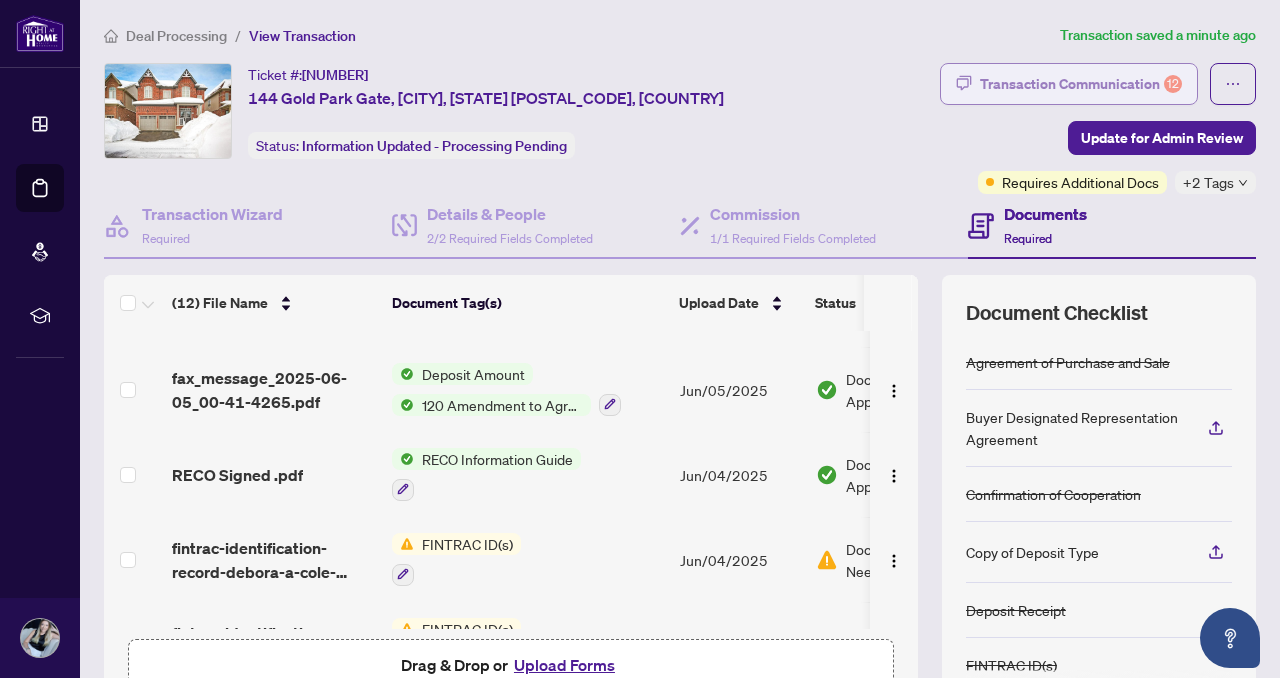 click on "Transaction Communication 12" at bounding box center (1081, 84) 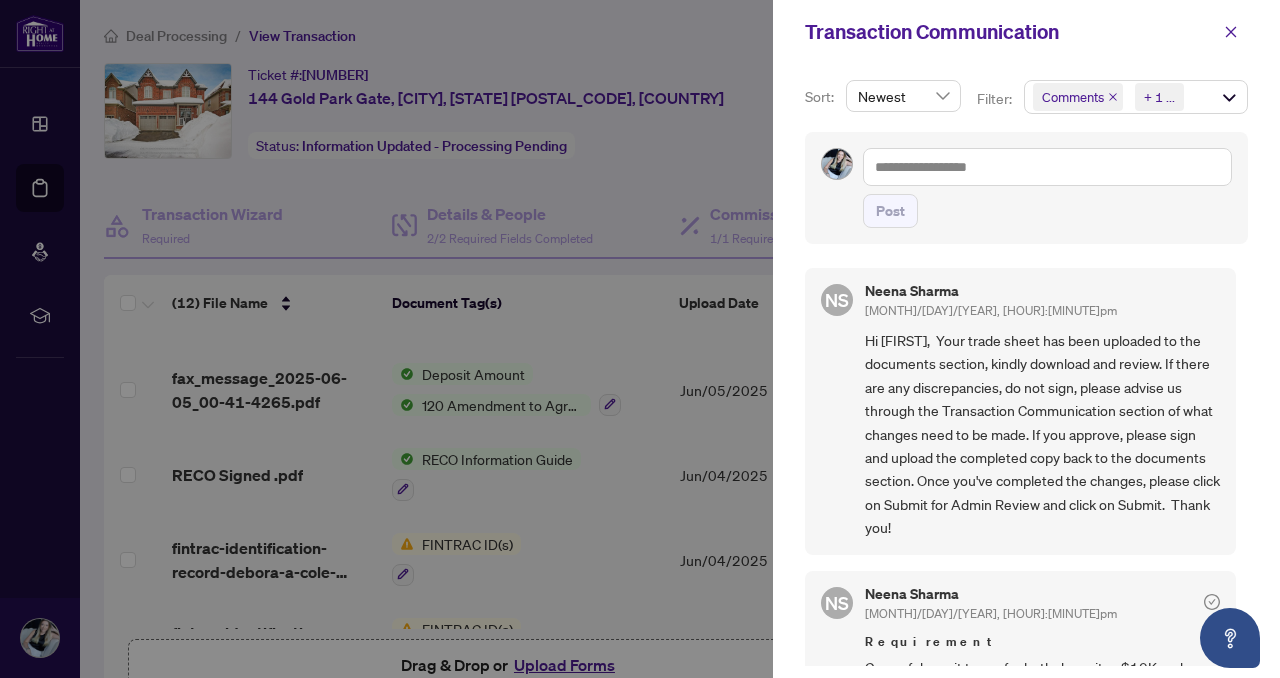 click 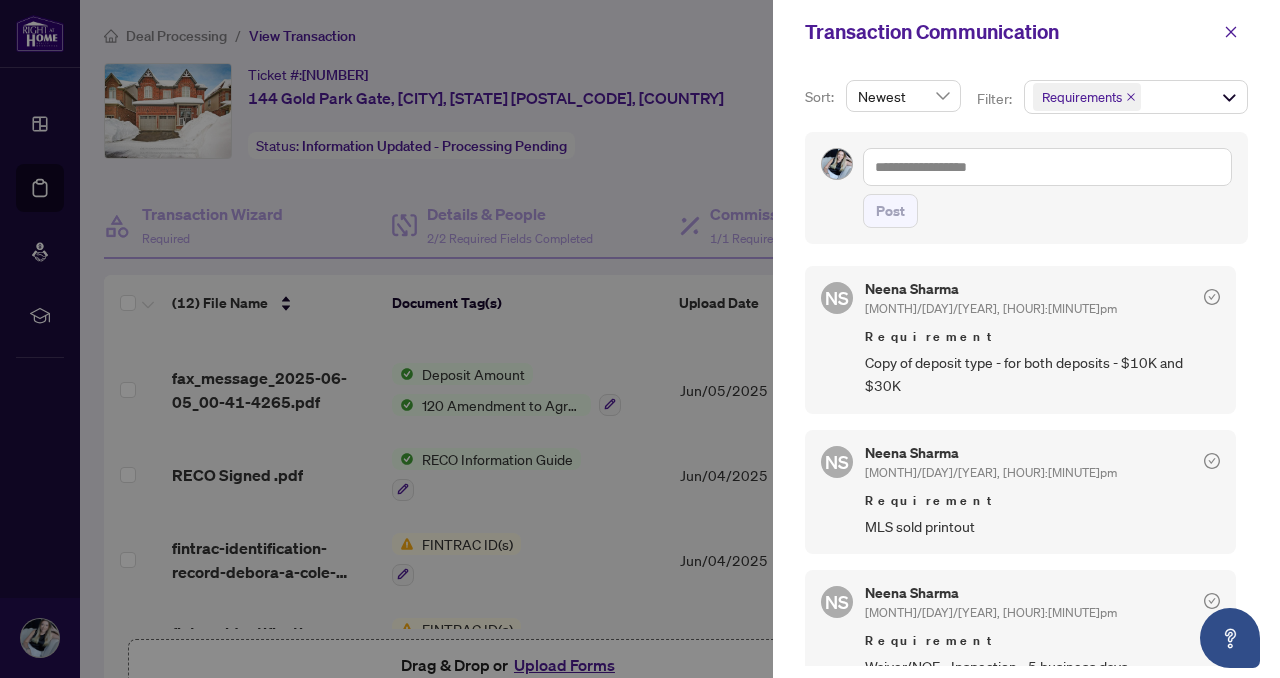 scroll, scrollTop: 0, scrollLeft: 0, axis: both 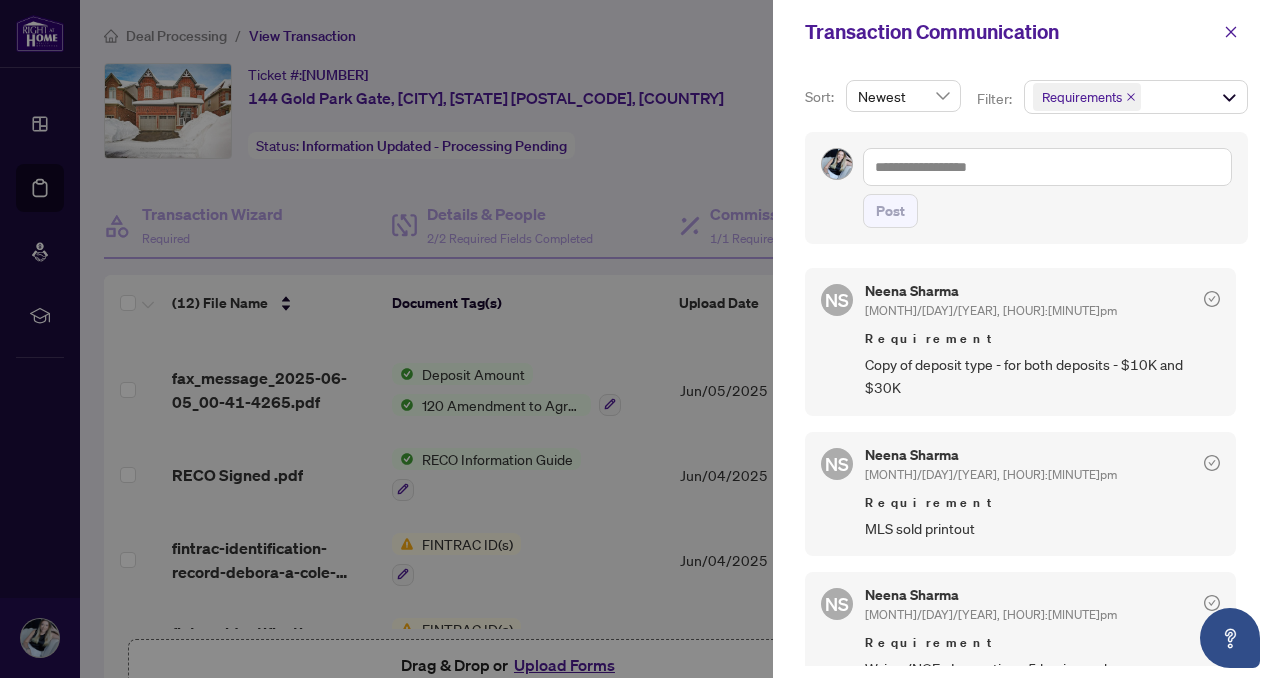 click 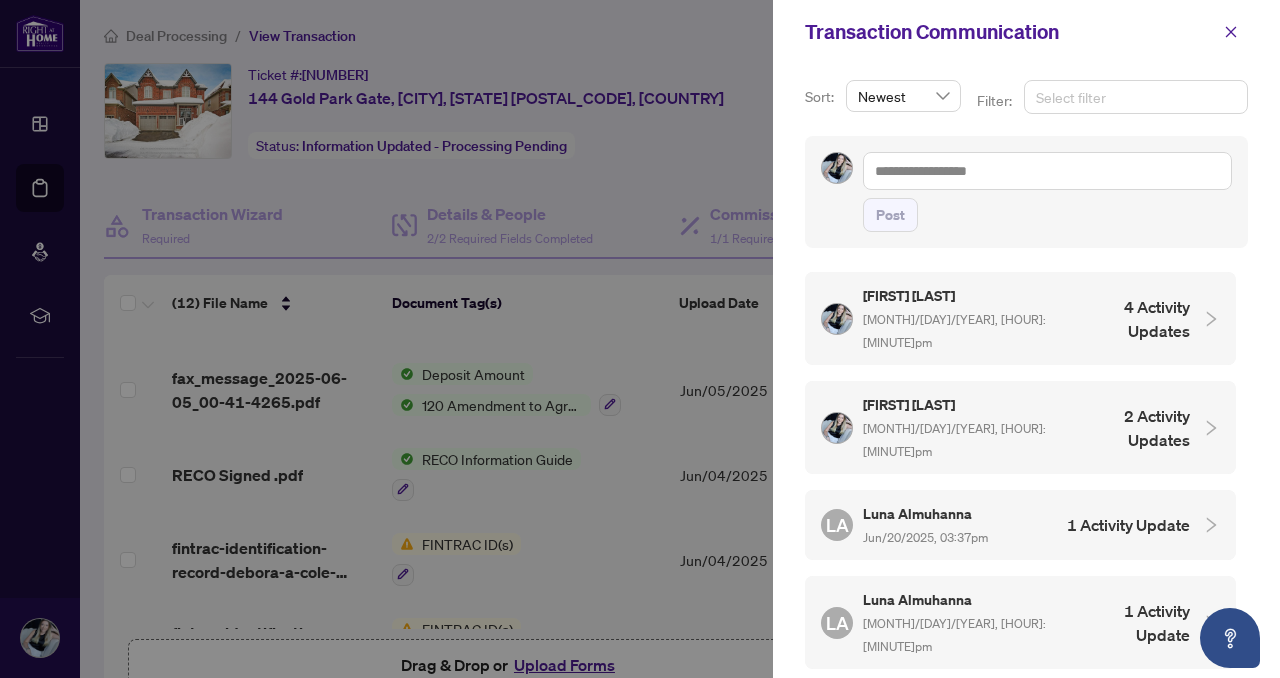 click at bounding box center [1136, 97] 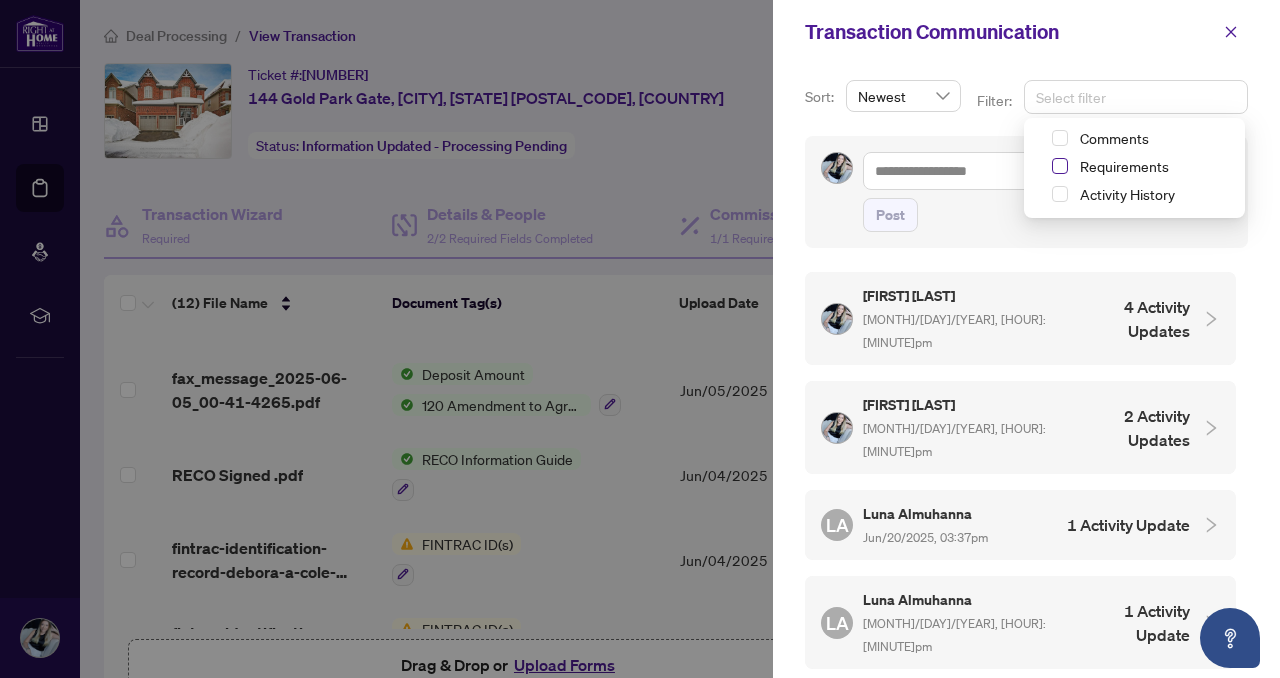 click at bounding box center (1060, 166) 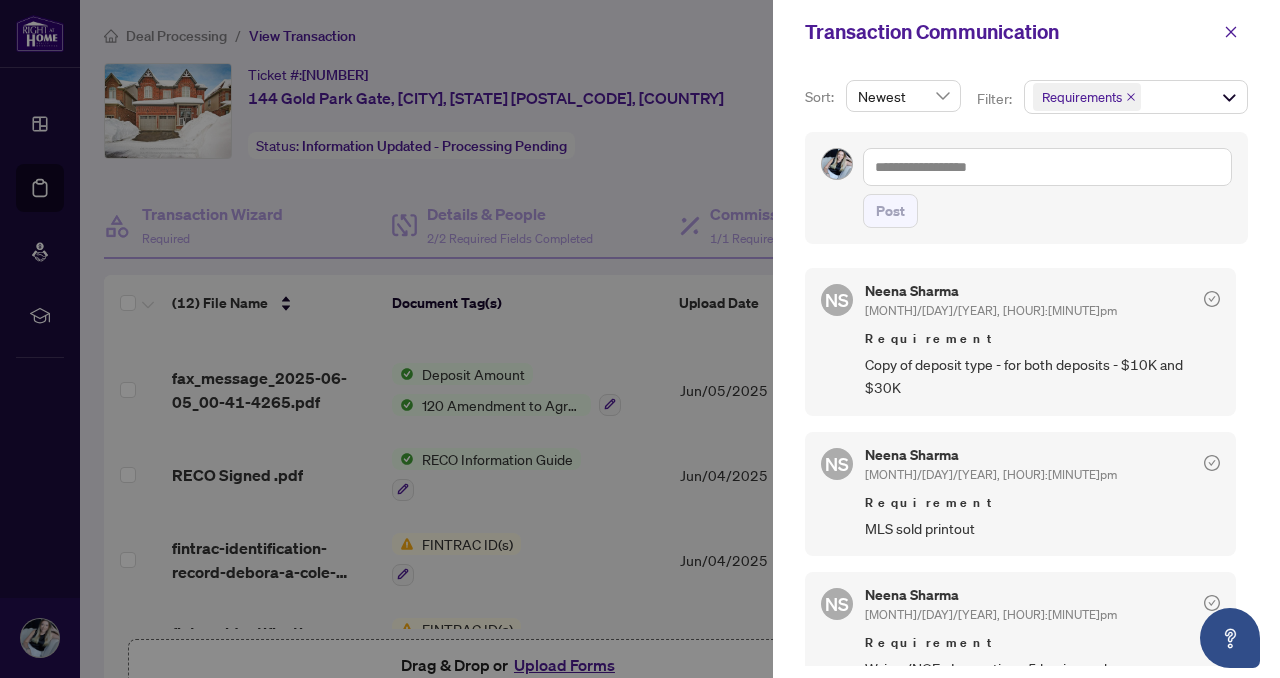 click at bounding box center (640, 339) 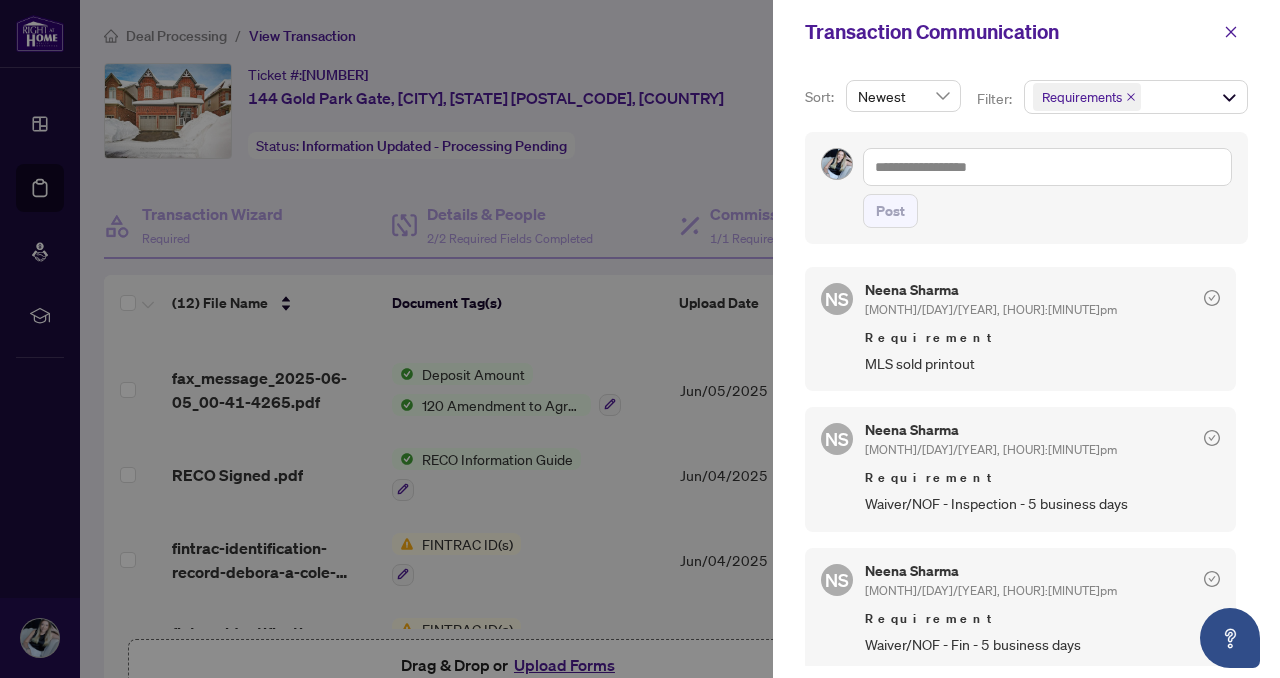 scroll, scrollTop: 0, scrollLeft: 0, axis: both 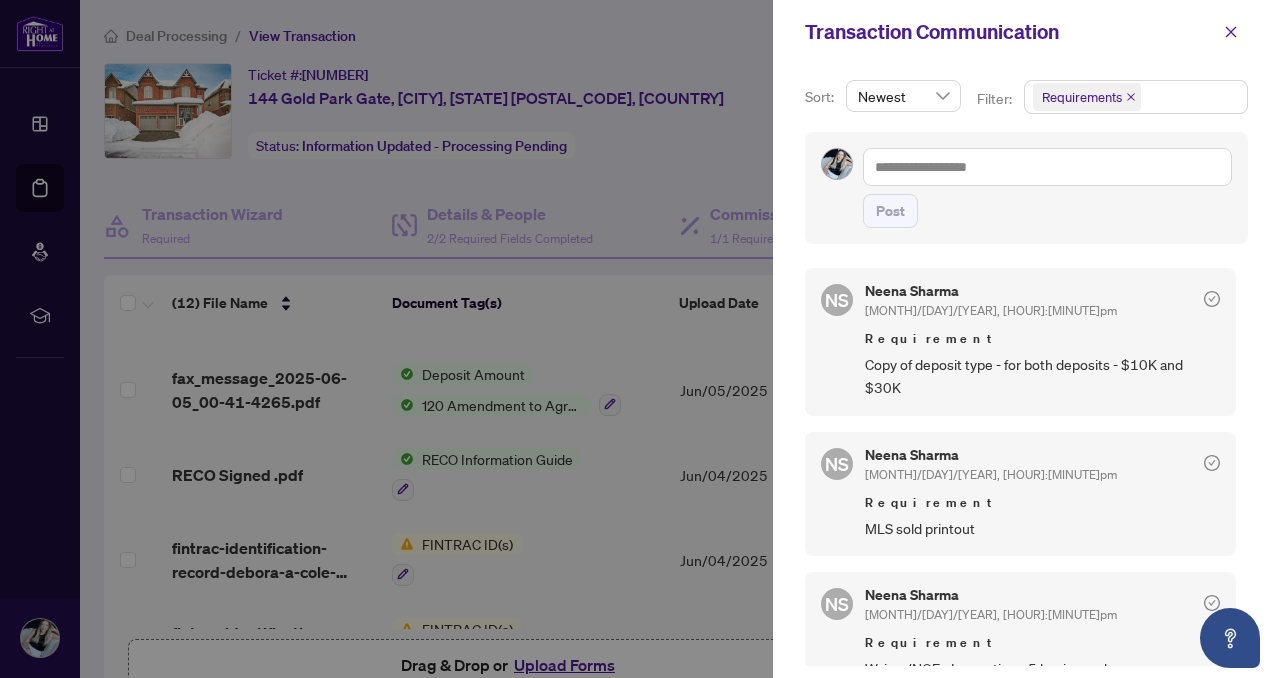 click 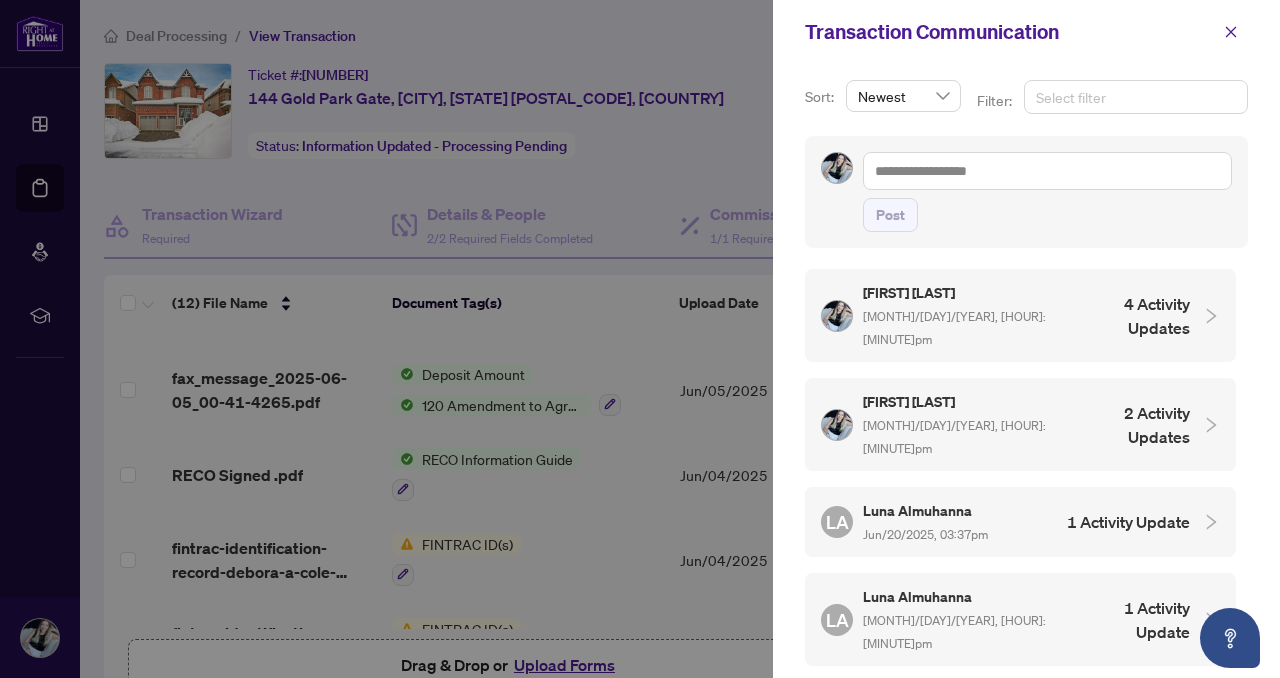 scroll, scrollTop: 4, scrollLeft: 0, axis: vertical 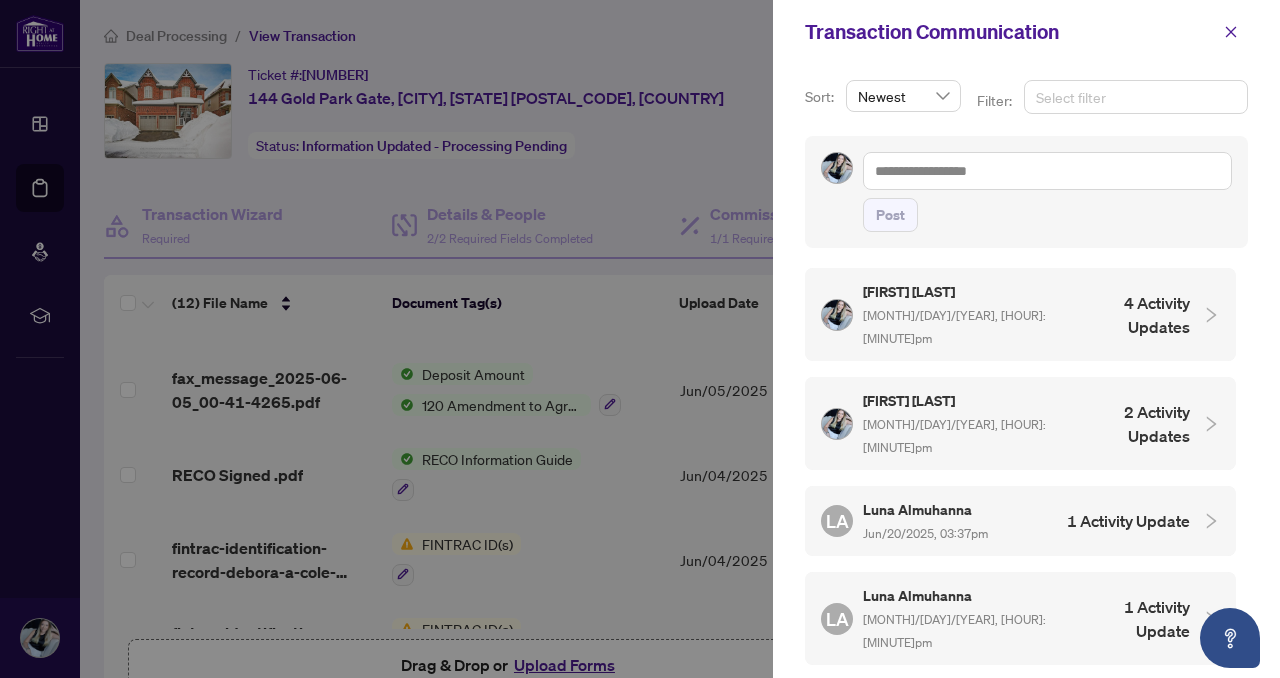 click at bounding box center [1136, 97] 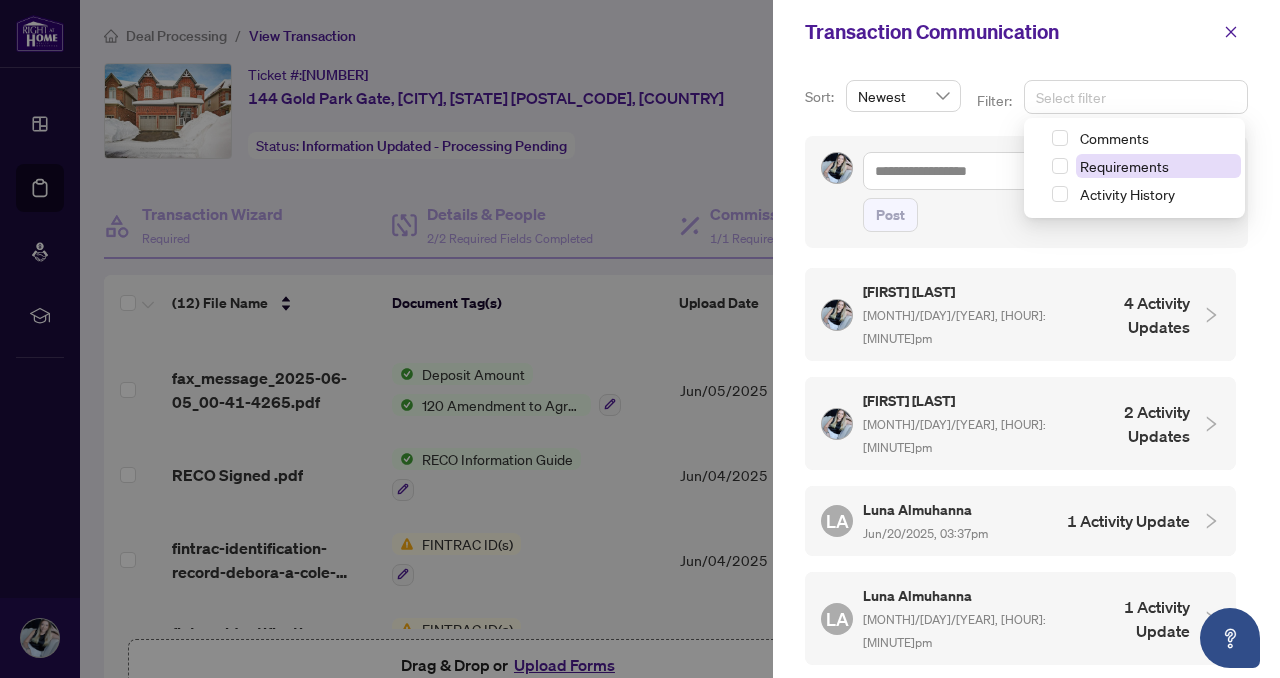 click on "Requirements" at bounding box center [1124, 166] 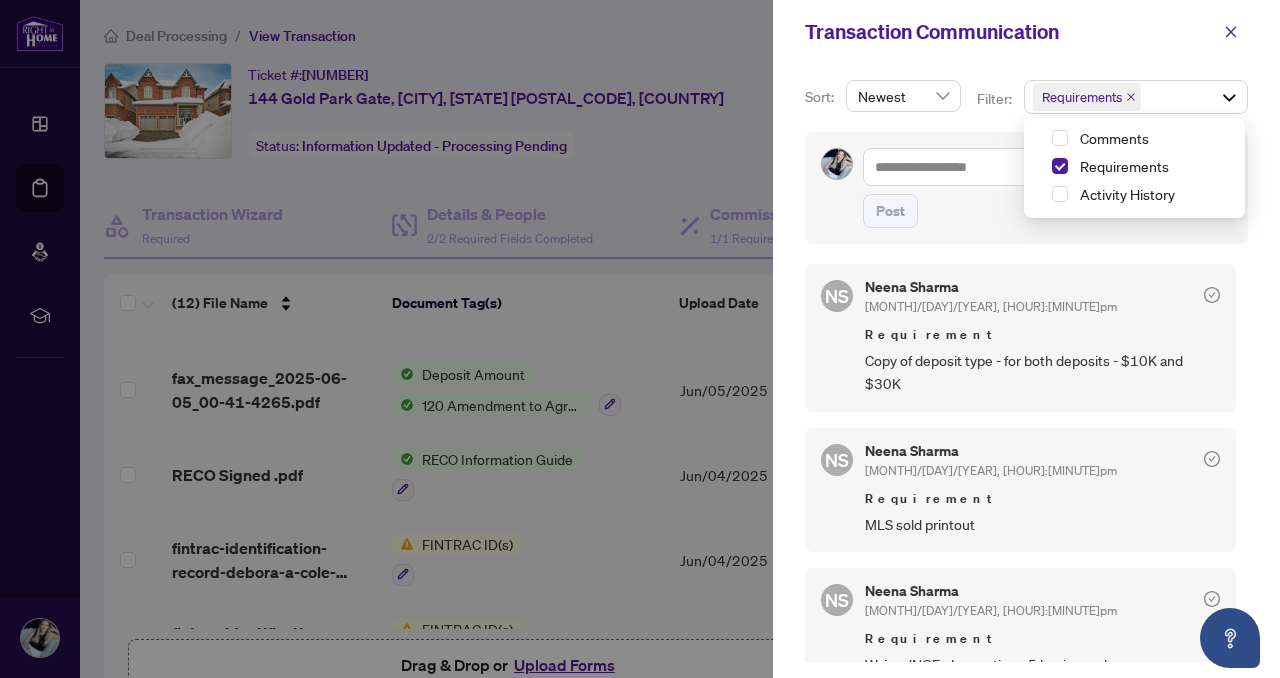 click on "Newest" at bounding box center [903, 96] 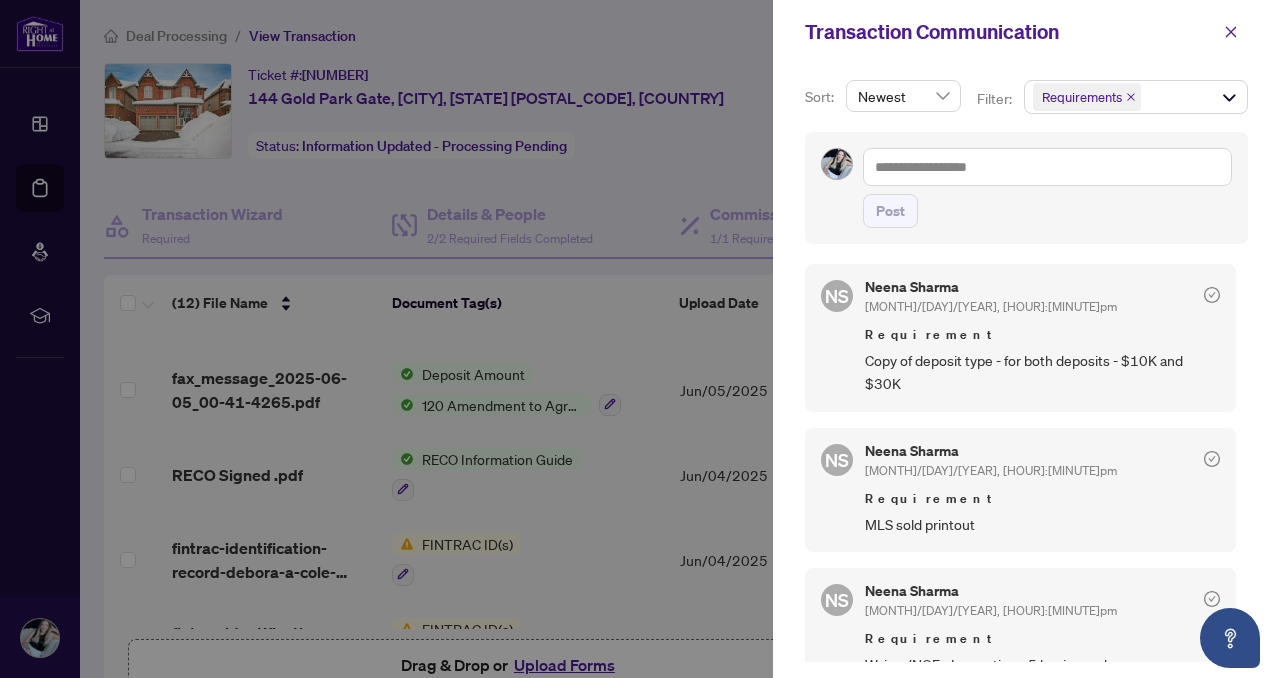click on "Sort: Newest desc asc Newest Oldest Filter: Requirements + 0 ...   Comments Requirements Activity History Post NS [FIRST] [LAST]   [MONTH]/[DAY]/[YEAR], [HOUR]:[MINUTE]pm Requirement   Copy of deposit type - for both deposits - $10K and $30K NS [FIRST] [LAST]   [MONTH]/[DAY]/[YEAR], [HOUR]:[MINUTE]pm Requirement   MLS sold printout NS [FIRST] [LAST]   [MONTH]/[DAY]/[YEAR], [HOUR]:[MINUTE]pm Requirement   Waiver/NOF - Inspection - 5 business days NS [FIRST] [LAST]   [MONTH]/[DAY]/[YEAR], [HOUR]:[MINUTE]pm Requirement   Waiver/NOF - Fin - 5 business days NS [FIRST] [LAST]   [MONTH]/[DAY]/[YEAR], [HOUR]:[MINUTE]pm Requirement   Buyer's lawyer information NS [FIRST] [LAST]   [MONTH]/[DAY]/[YEAR], [HOUR]:[MINUTE]pm Requirement   COMPLIANCE - Signed Trade Sheet NS [FIRST] [LAST]   [MONTH]/[DAY]/[YEAR], [HOUR]:[MINUTE]pm Requirement   Deposit Receipt from Listing Brokerage - $30K - within 6 business days of the acceptance of this offer NS [FIRST] [LAST]   [MONTH]/[DAY]/[YEAR], [HOUR]:[MINUTE]pm Requirement   COMPLIANCE - Receipt of funds Record - Form 635 - 2nd deposit - $30K - within 6 business days of the acceptance of this offer NS [FIRST] [LAST]     NS" at bounding box center [1026, 371] 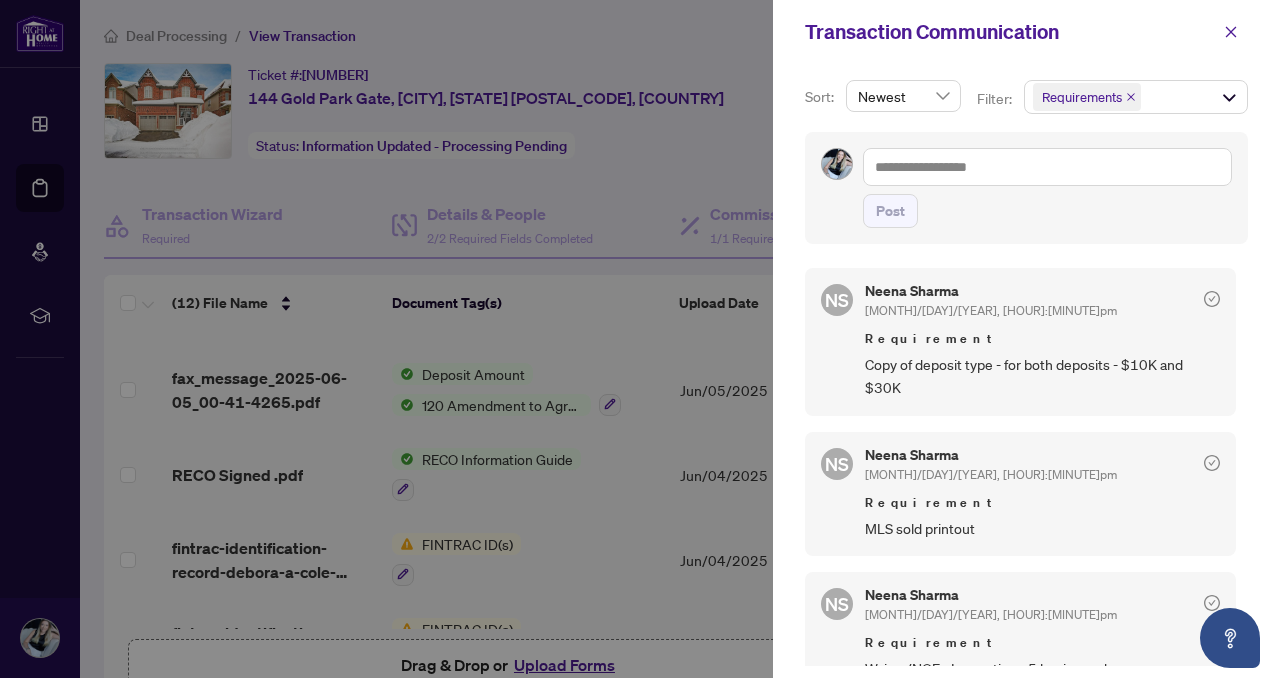 scroll, scrollTop: 104, scrollLeft: 0, axis: vertical 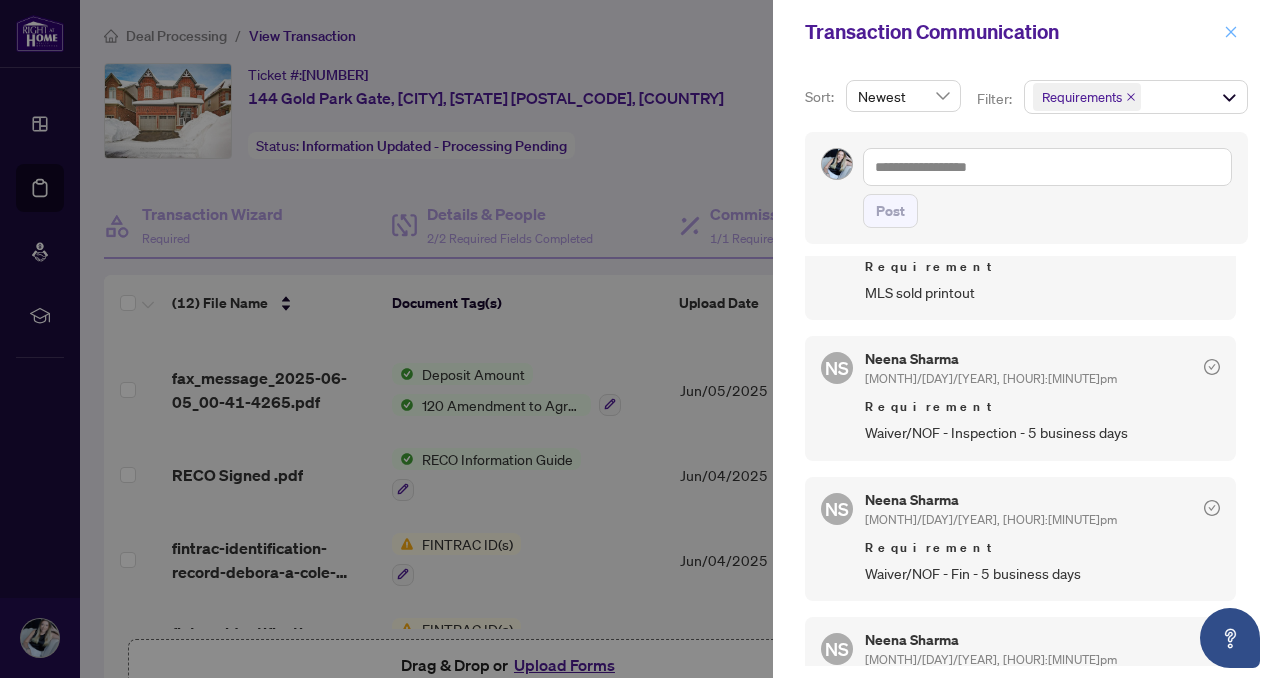 click at bounding box center [1231, 32] 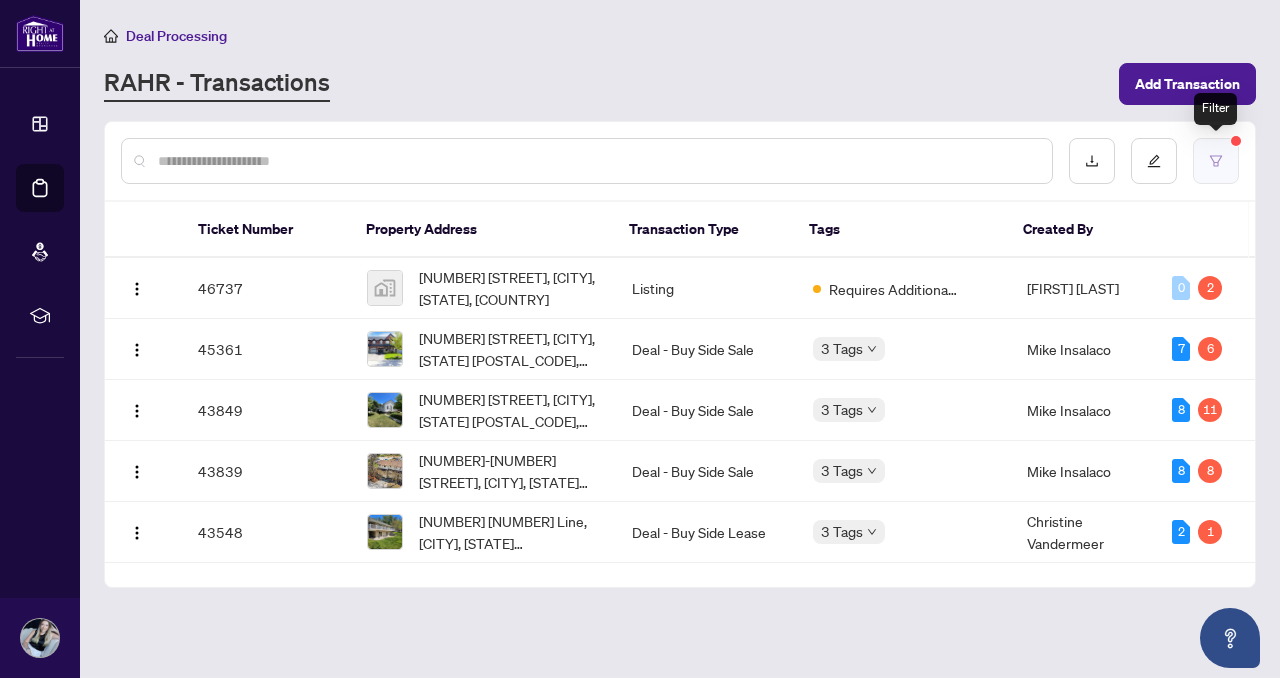 click 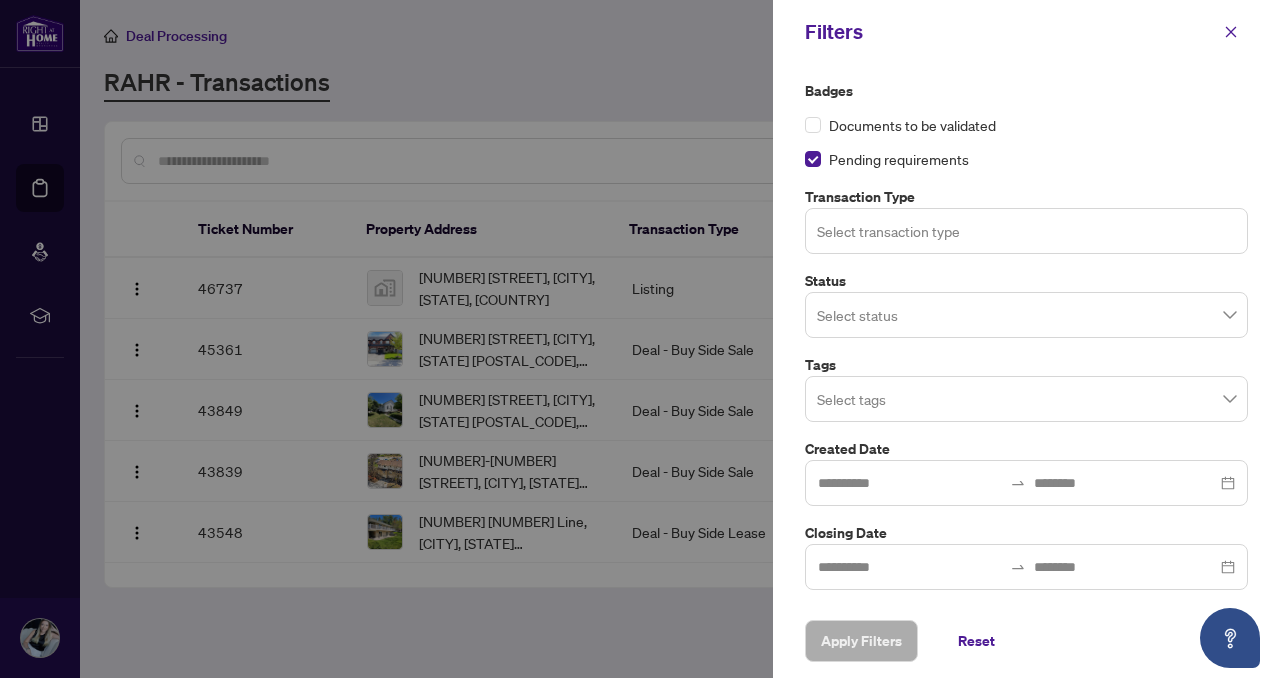 click at bounding box center [1026, 230] 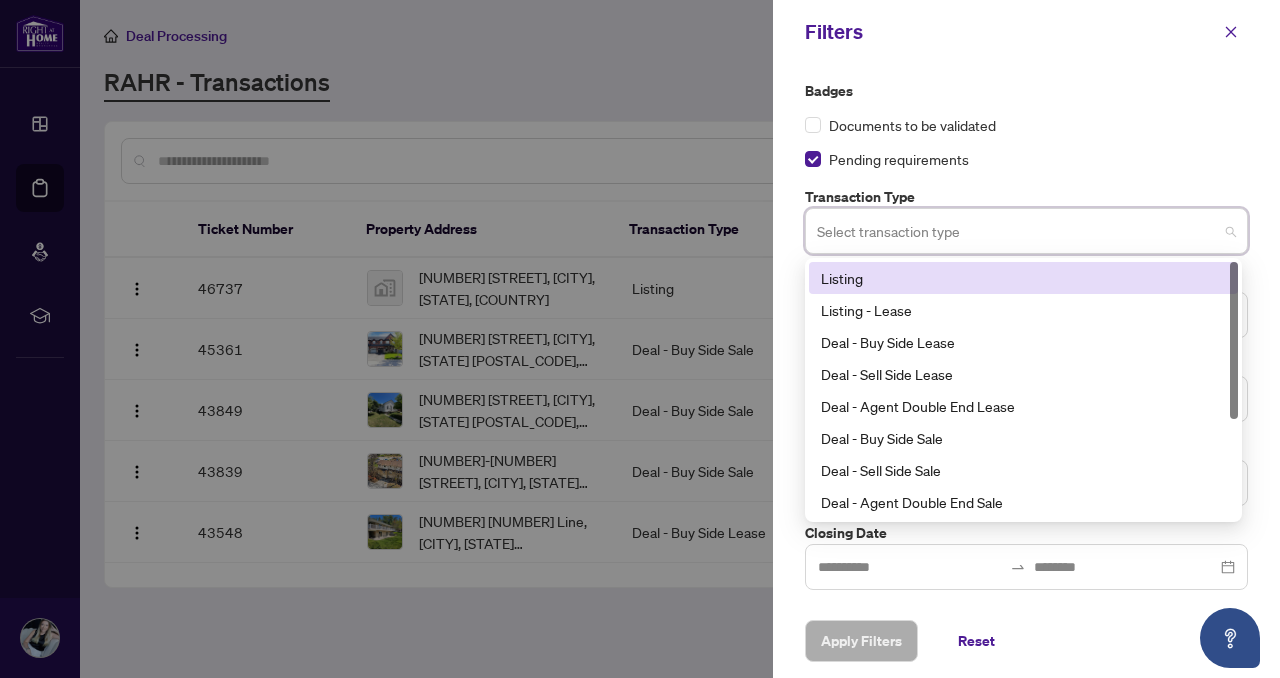 click on "Badges Documents to be validated Pending requirements" at bounding box center (1026, 125) 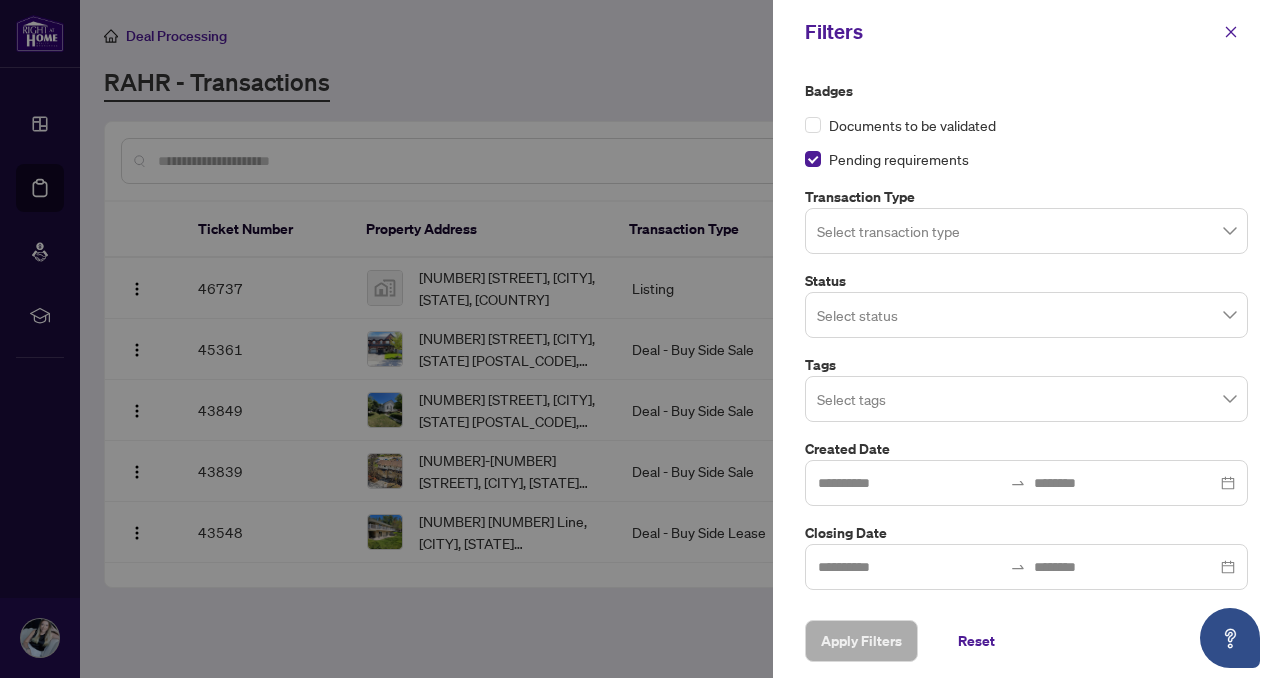 click at bounding box center [1026, 314] 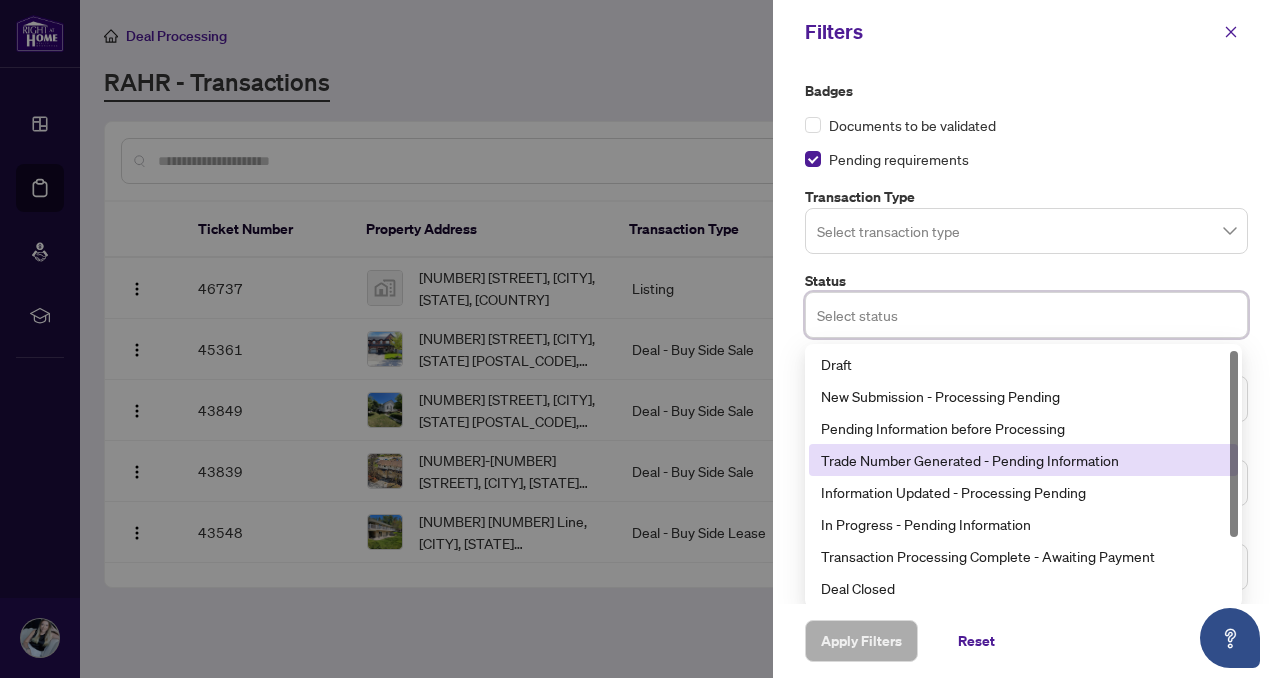 scroll, scrollTop: 4, scrollLeft: 0, axis: vertical 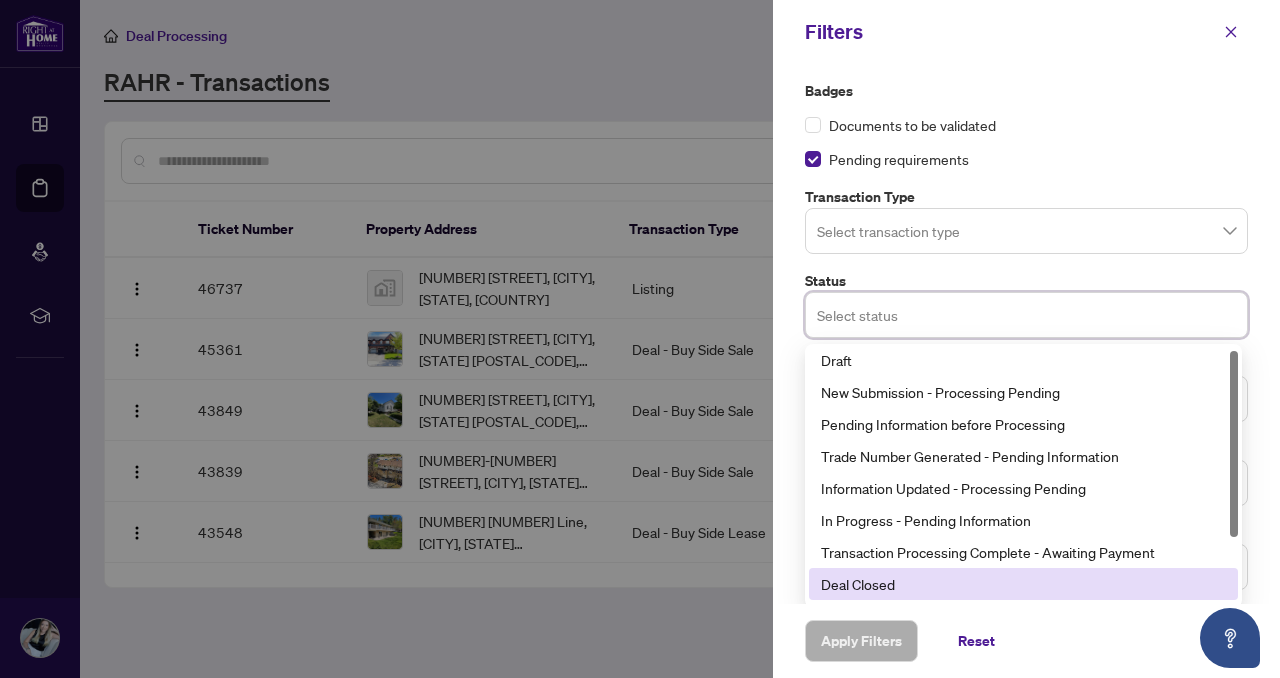 click on "Deal Closed" at bounding box center (1023, 584) 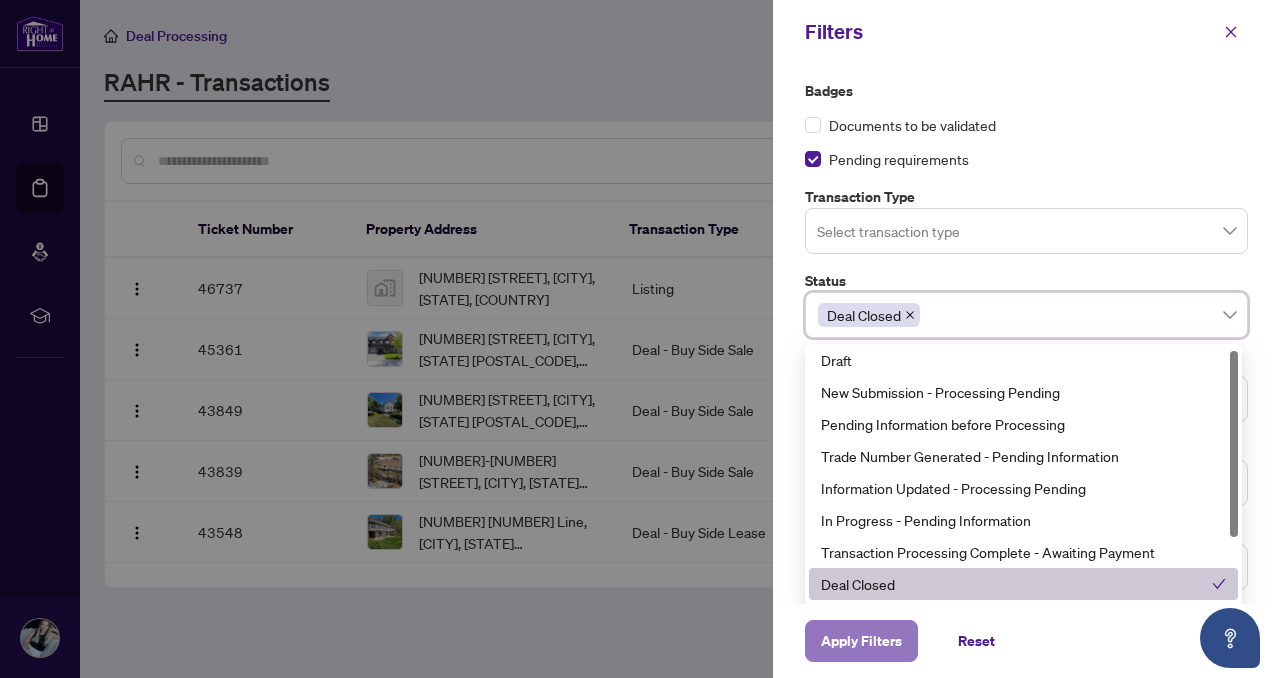 click on "Apply Filters" at bounding box center [861, 641] 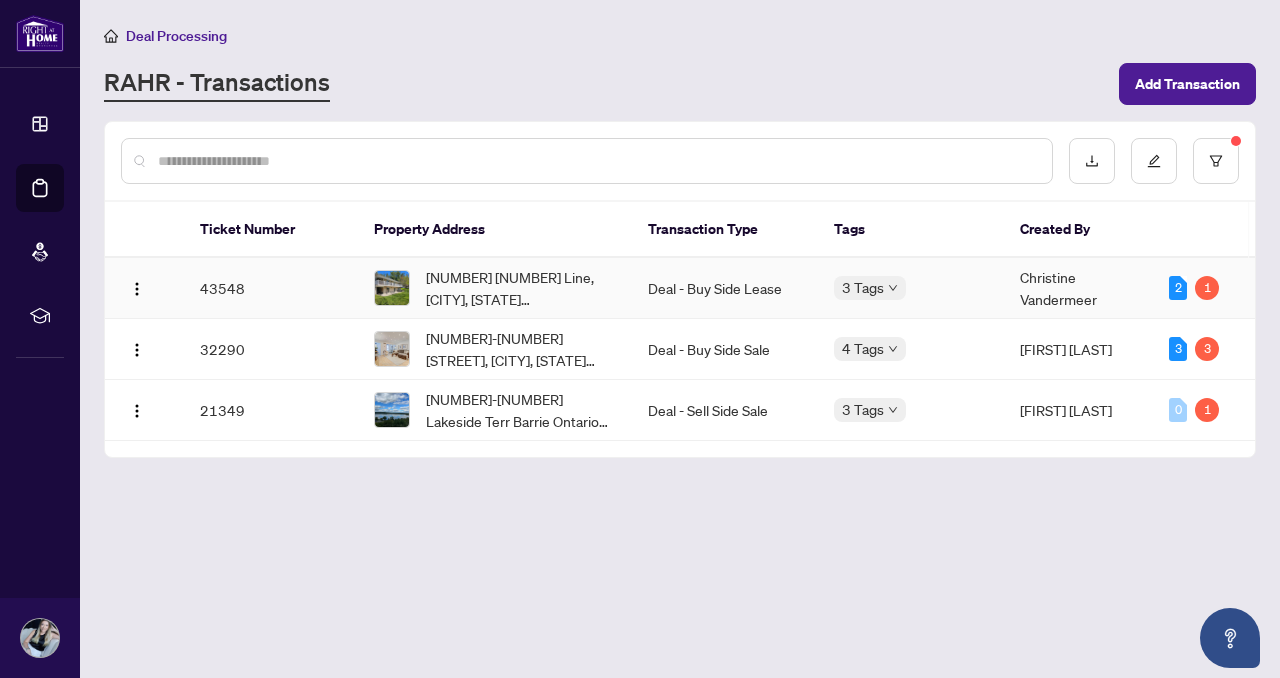 click on "[NUMBER] [NUMBER] Line, [CITY], [STATE] [POSTAL_CODE], [COUNTRY]" at bounding box center (520, 288) 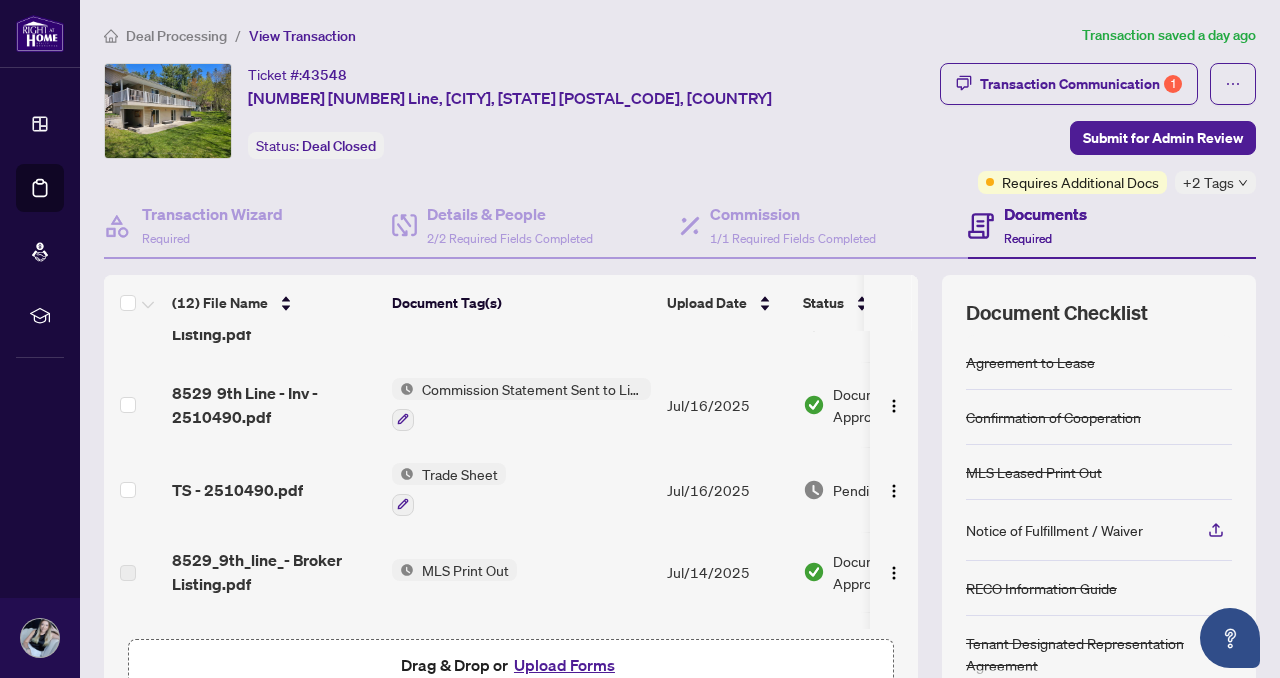 scroll, scrollTop: 36, scrollLeft: 0, axis: vertical 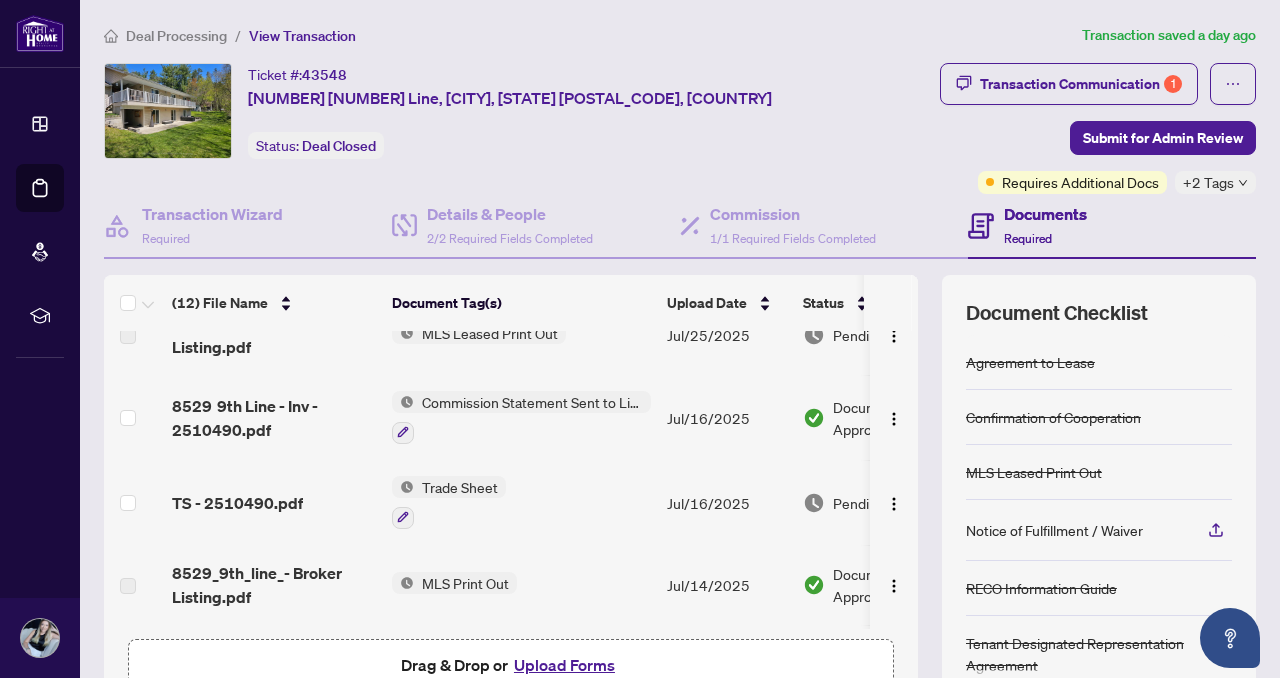 click on "TS - 2510490.pdf" at bounding box center (237, 503) 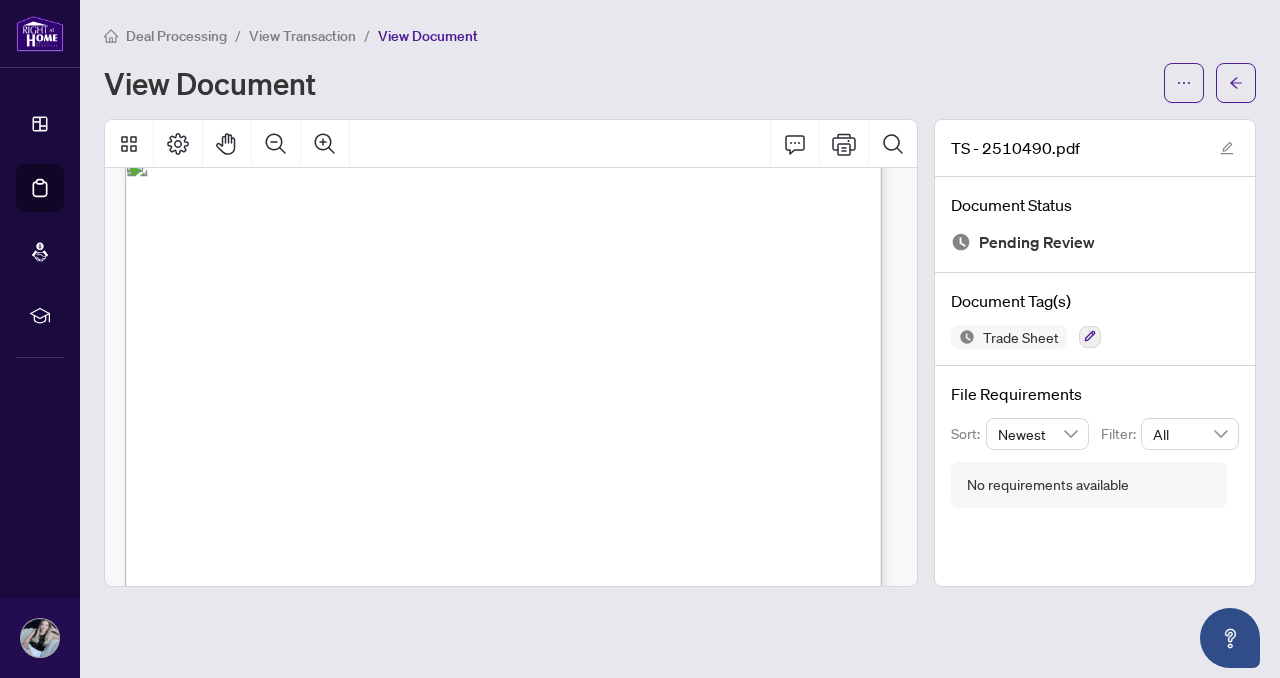 scroll, scrollTop: 0, scrollLeft: 0, axis: both 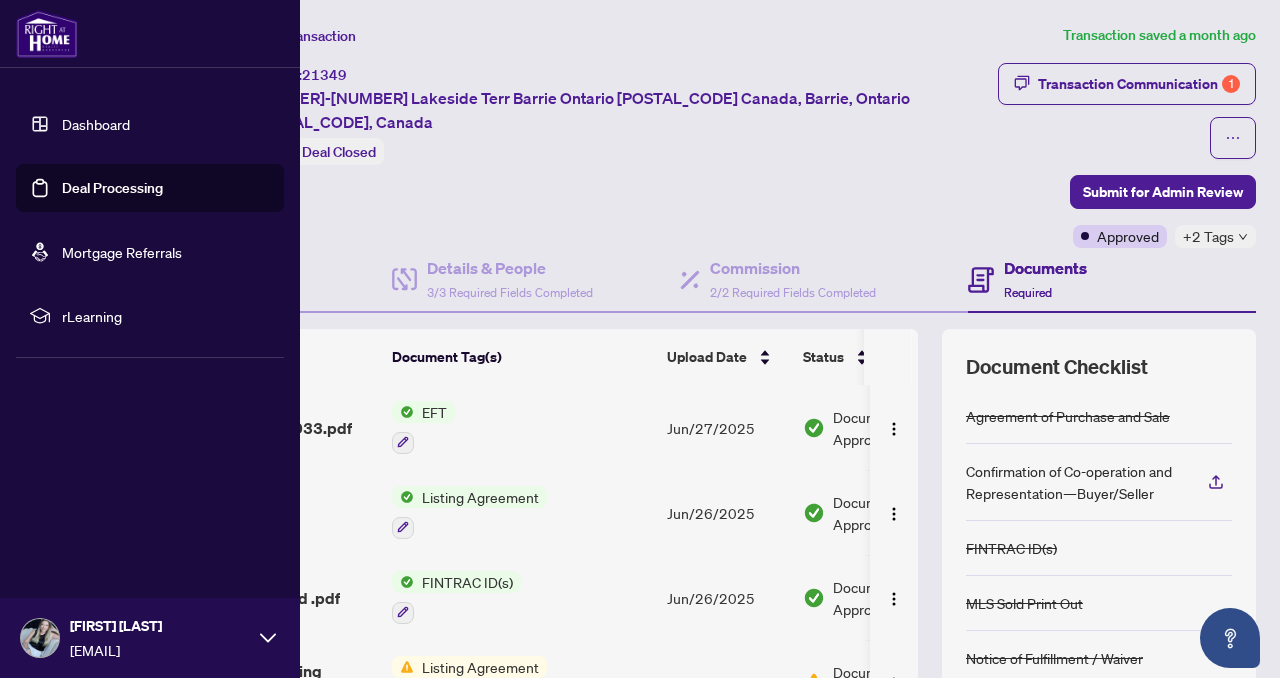 click on "Dashboard" at bounding box center (96, 124) 